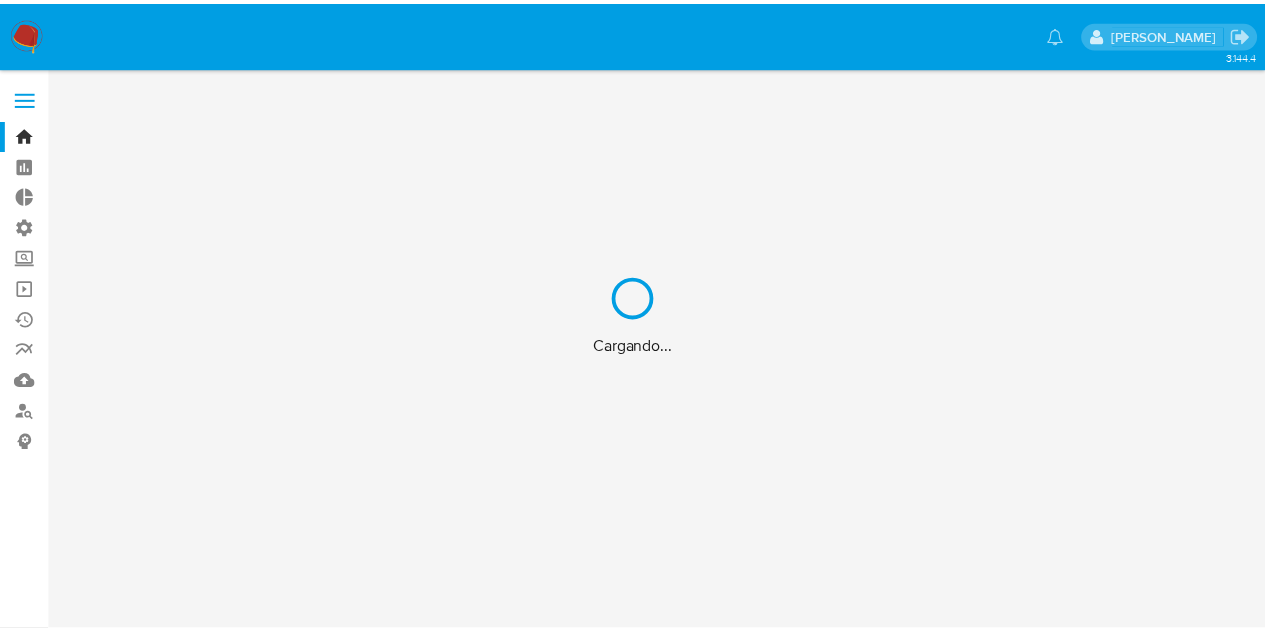 scroll, scrollTop: 0, scrollLeft: 0, axis: both 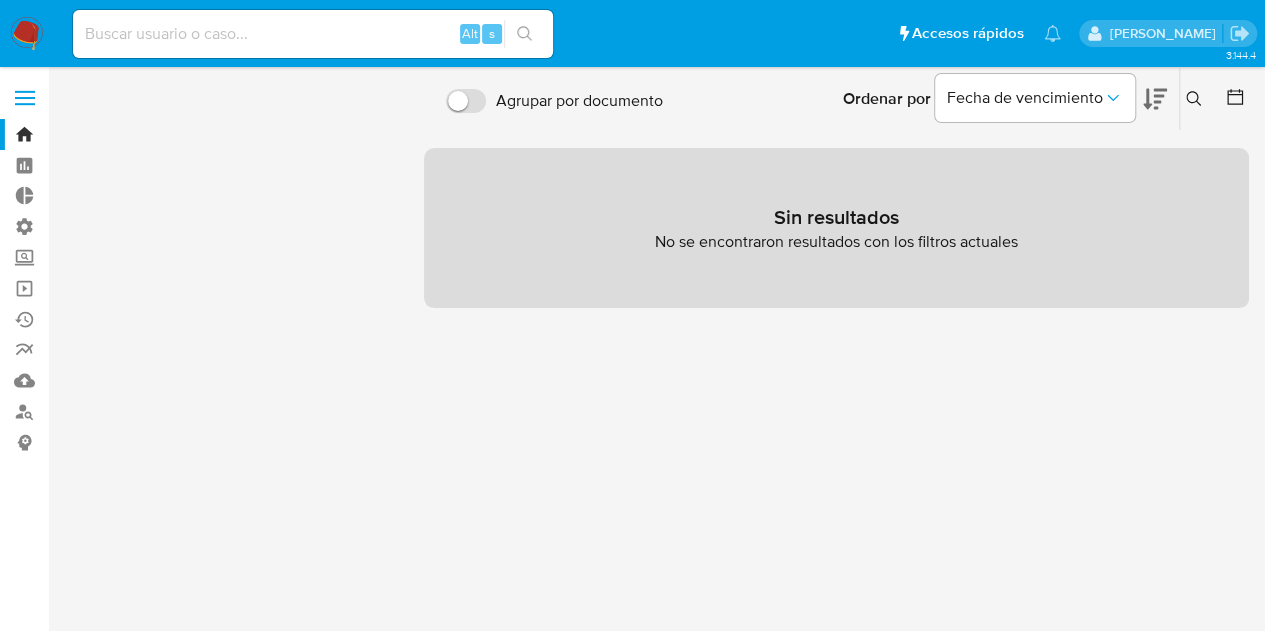 click on "Borrar filtros" at bounding box center [125, 137] 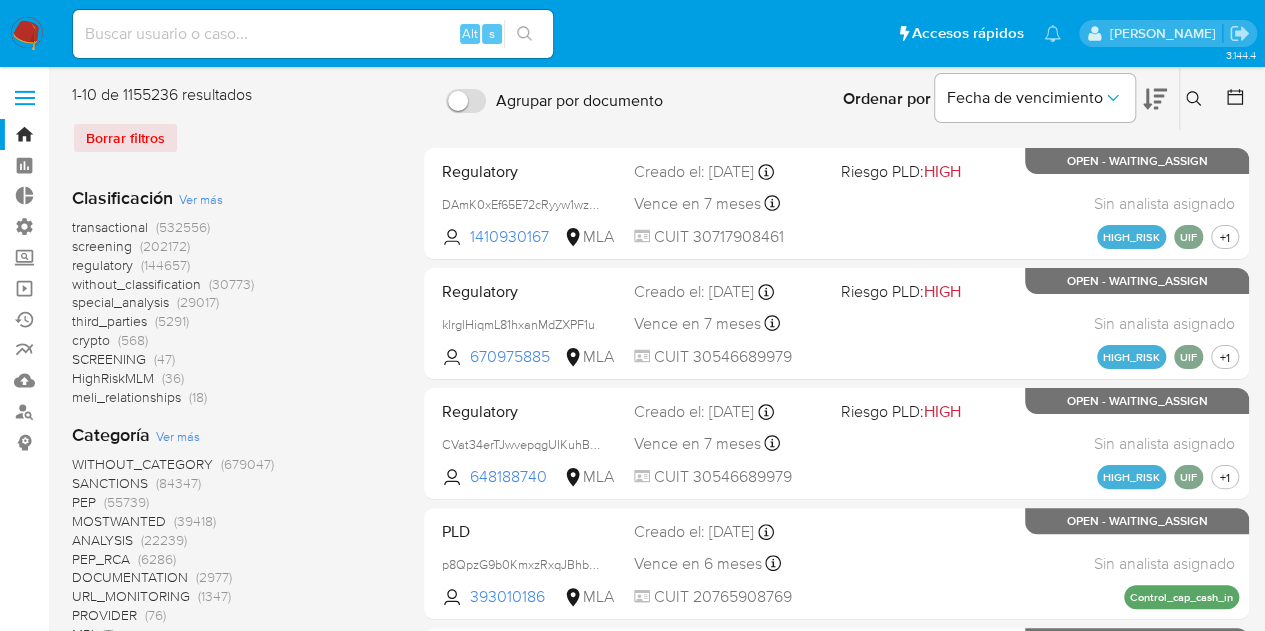 click at bounding box center (25, 91) 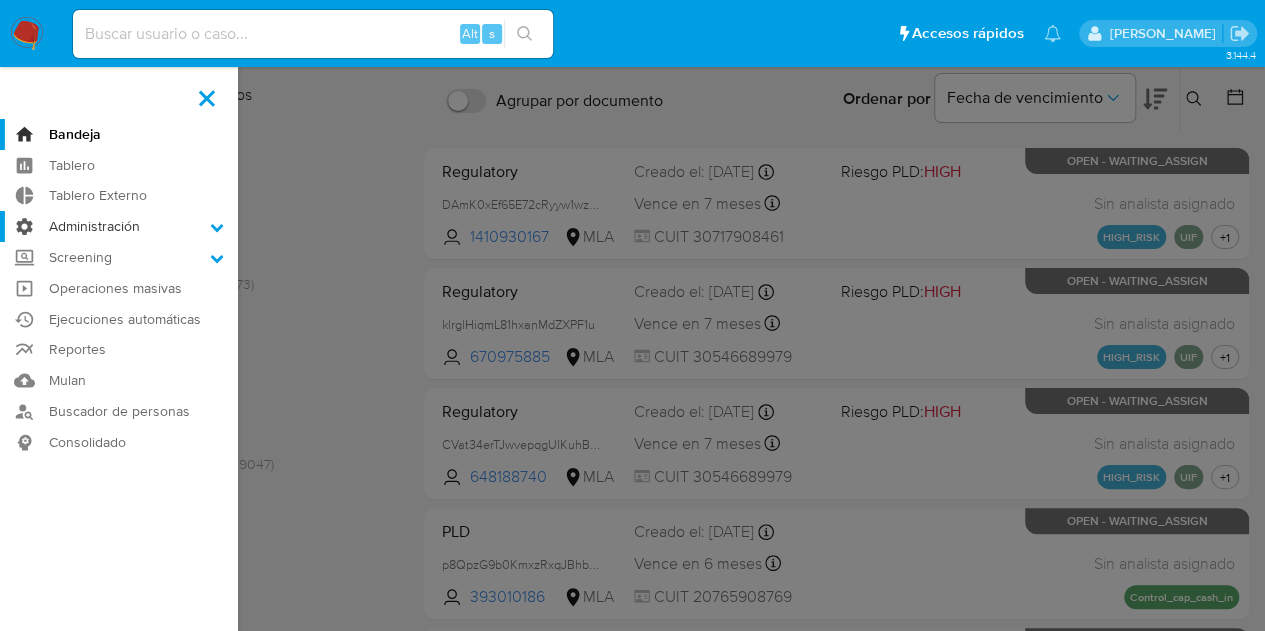 click on "Administración" at bounding box center (119, 226) 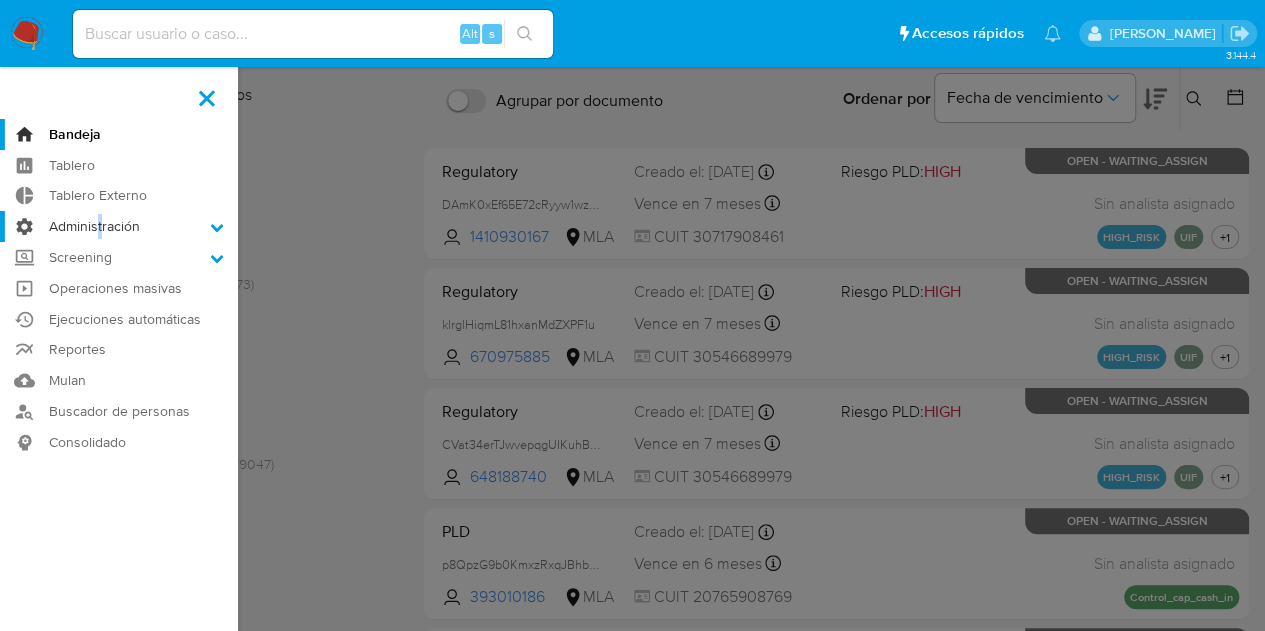 click on "Administración" at bounding box center [119, 226] 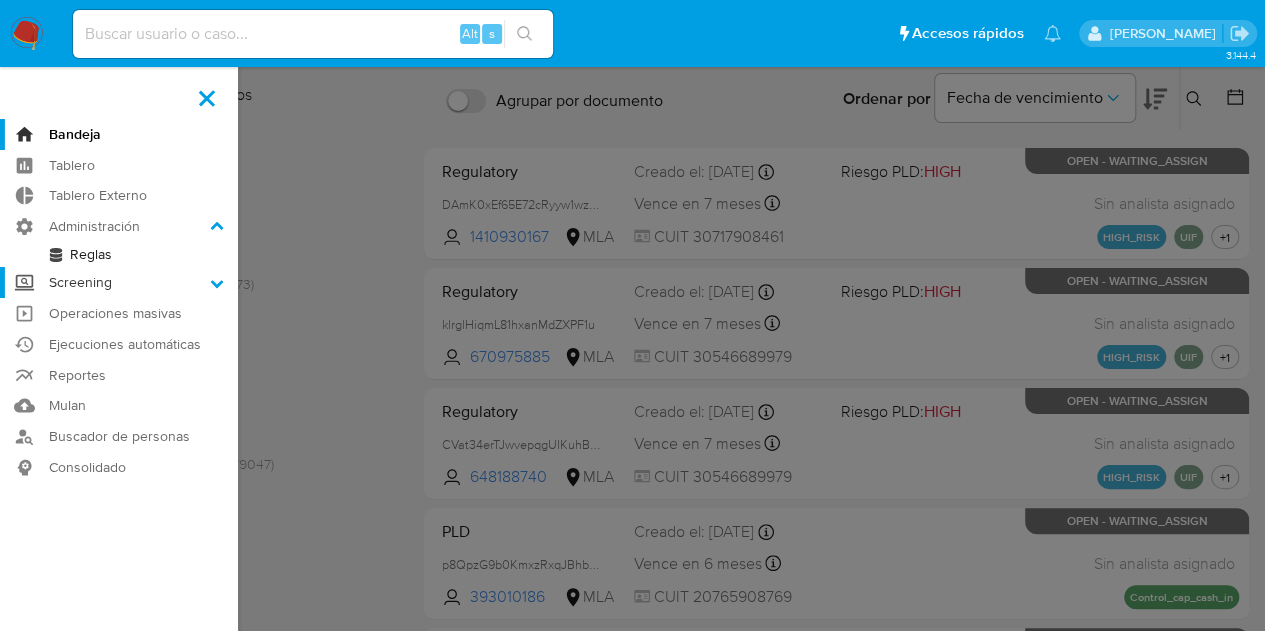 click on "Screening" at bounding box center (119, 282) 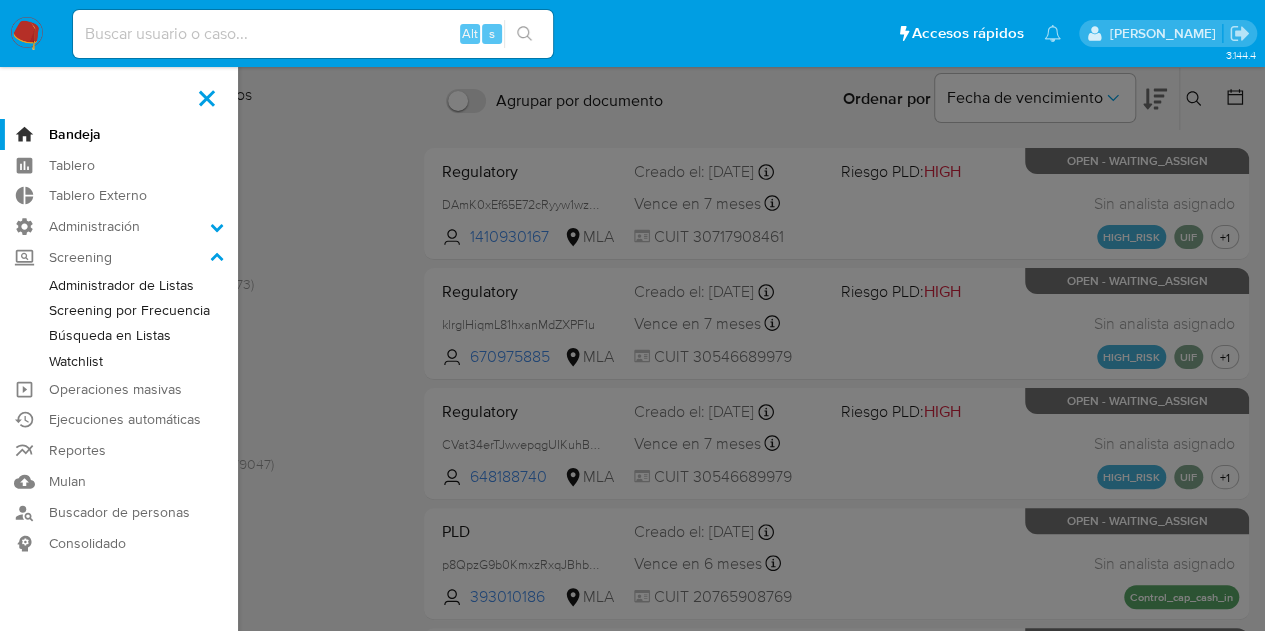 click on "Administrador de Listas" at bounding box center (119, 285) 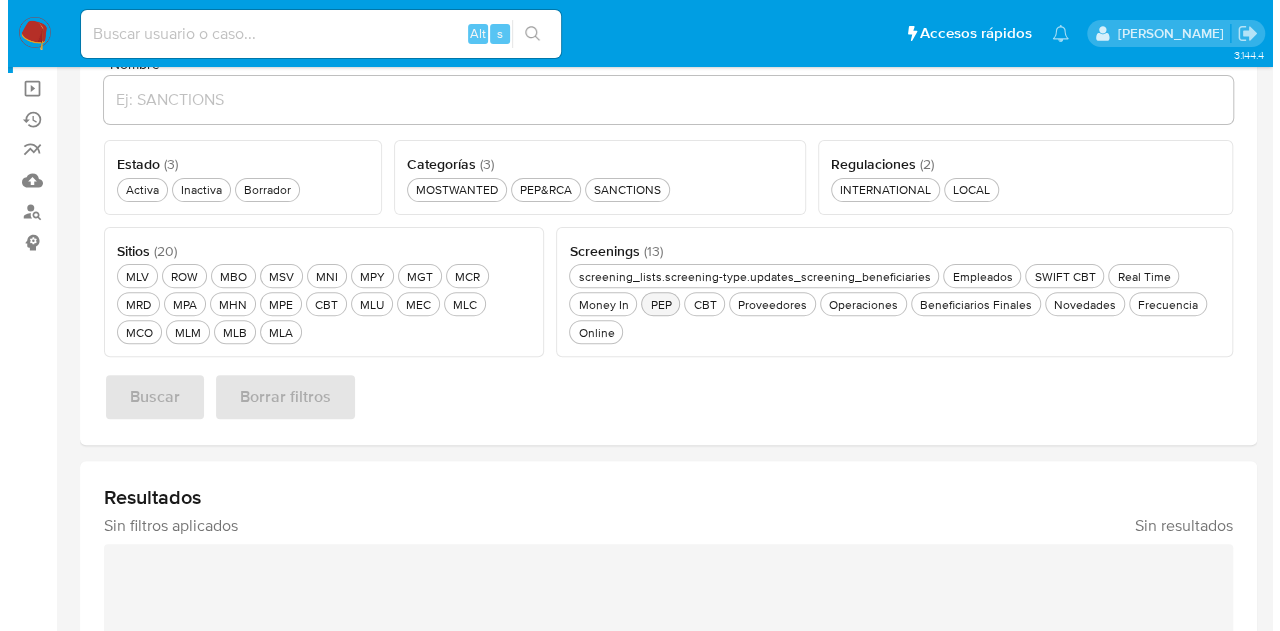 scroll, scrollTop: 0, scrollLeft: 0, axis: both 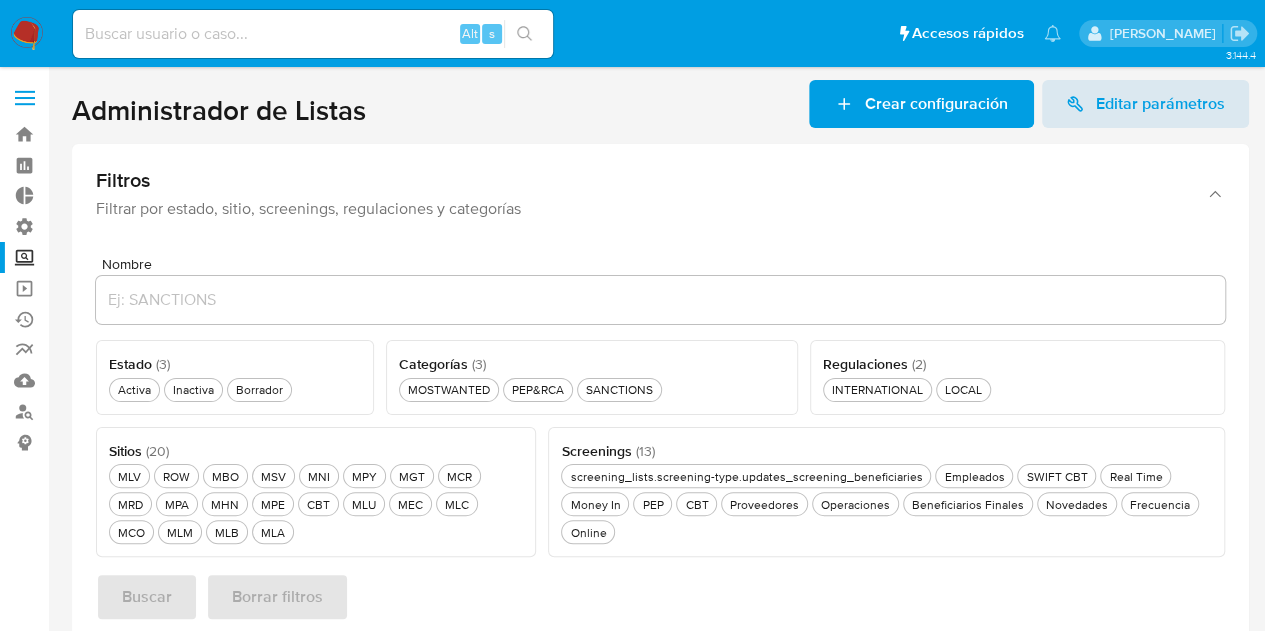 click on "Crear configuración" at bounding box center [936, 104] 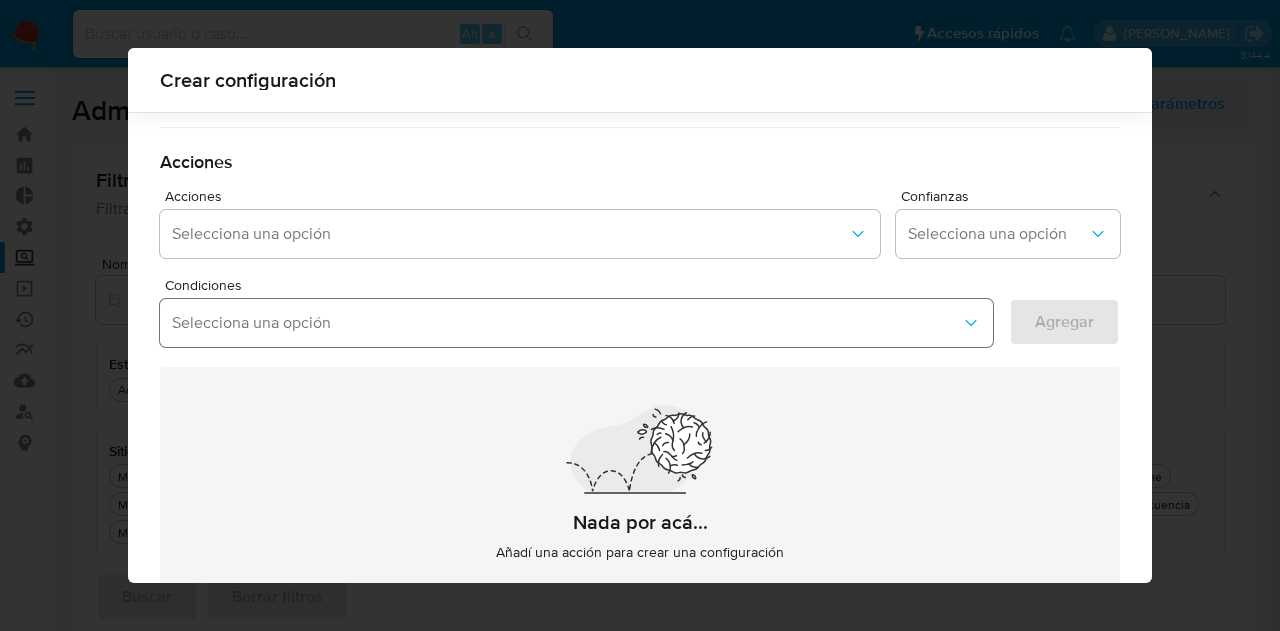 scroll, scrollTop: 484, scrollLeft: 0, axis: vertical 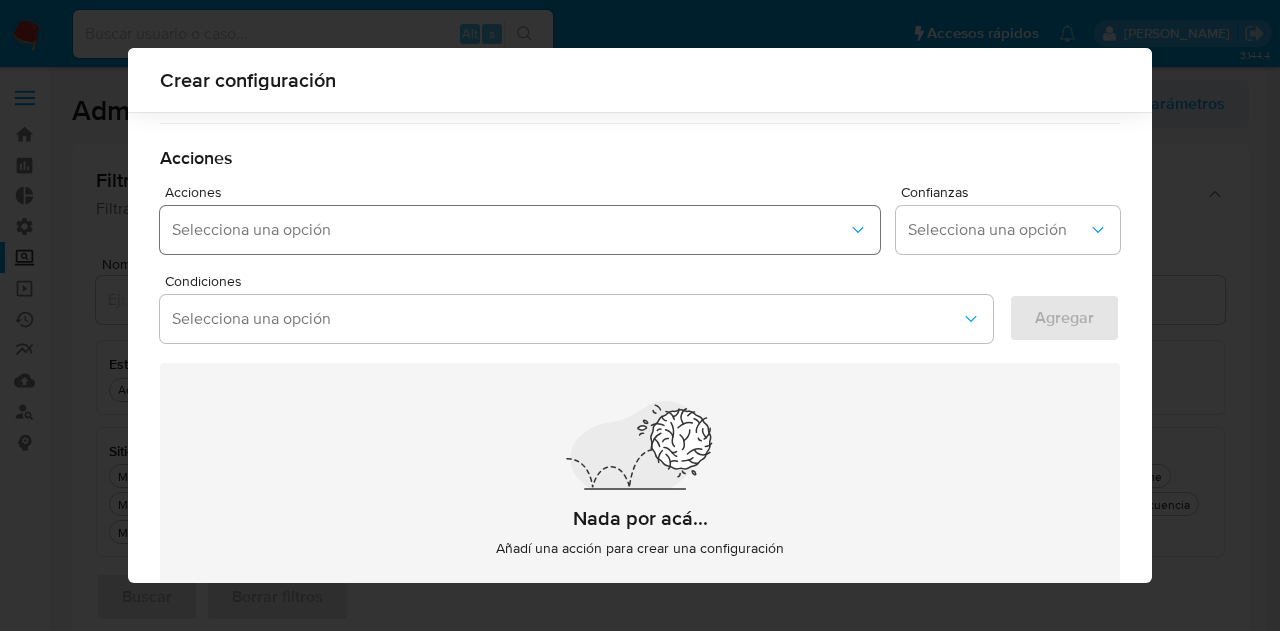 click on "Selecciona una opción" at bounding box center (510, 230) 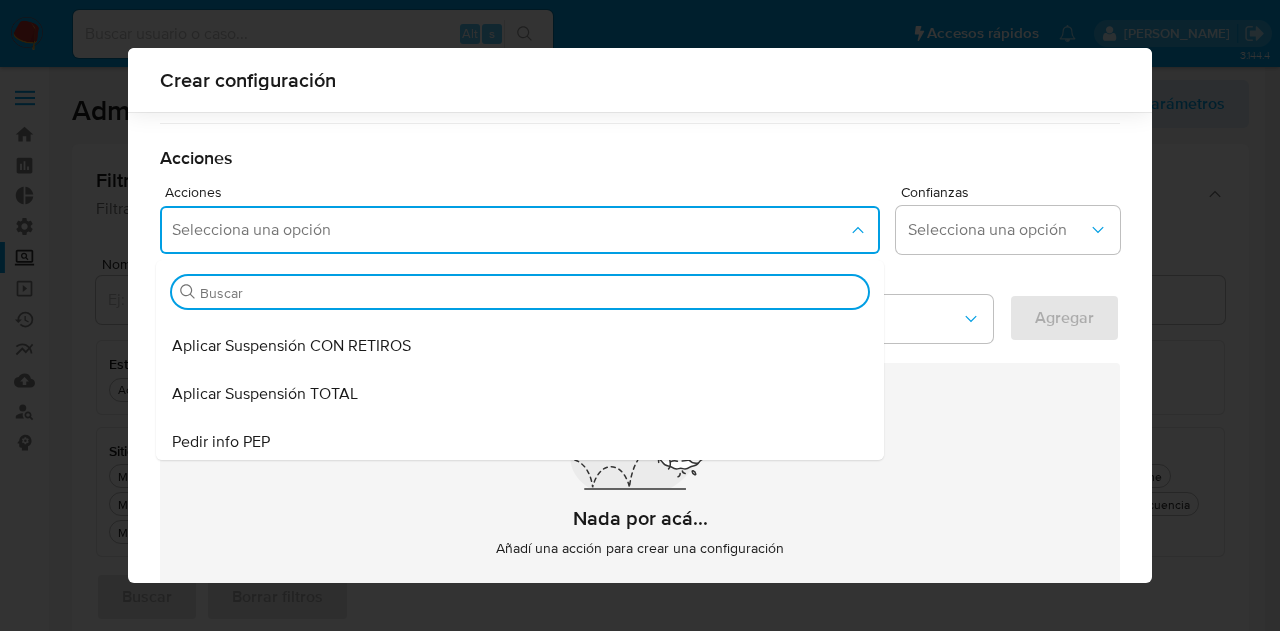 scroll, scrollTop: 200, scrollLeft: 0, axis: vertical 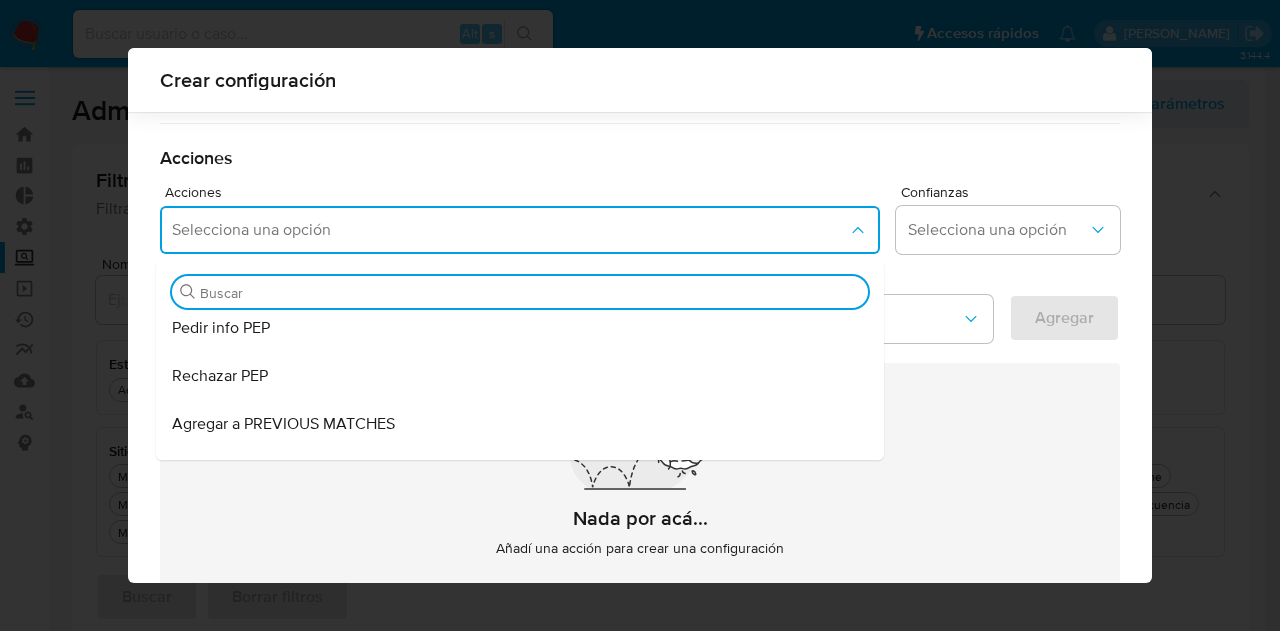 click on "Acciones Selecciona una opción Buscar Agregar usuario a LISTAS INTERNAS MOSTWANTED CONFIRMADO Agregar documento a LISTAS INTERNAS PEP CONFIRMADO Aplicar Suspensión CON RETIROS Aplicar Suspensión TOTAL Pedir info PEP Rechazar PEP Agregar a PREVIOUS MATCHES Agregar usuario a LISTAS INTERNAS PEP CONFIRMADO Aplicar AML_DOC Aplicar AML_BLOCK Crear caso Confianzas Selecciona una opción Condiciones Selecciona una opción Agregar Nada por acá... Añadí una acción para crear una configuración" at bounding box center (640, 391) 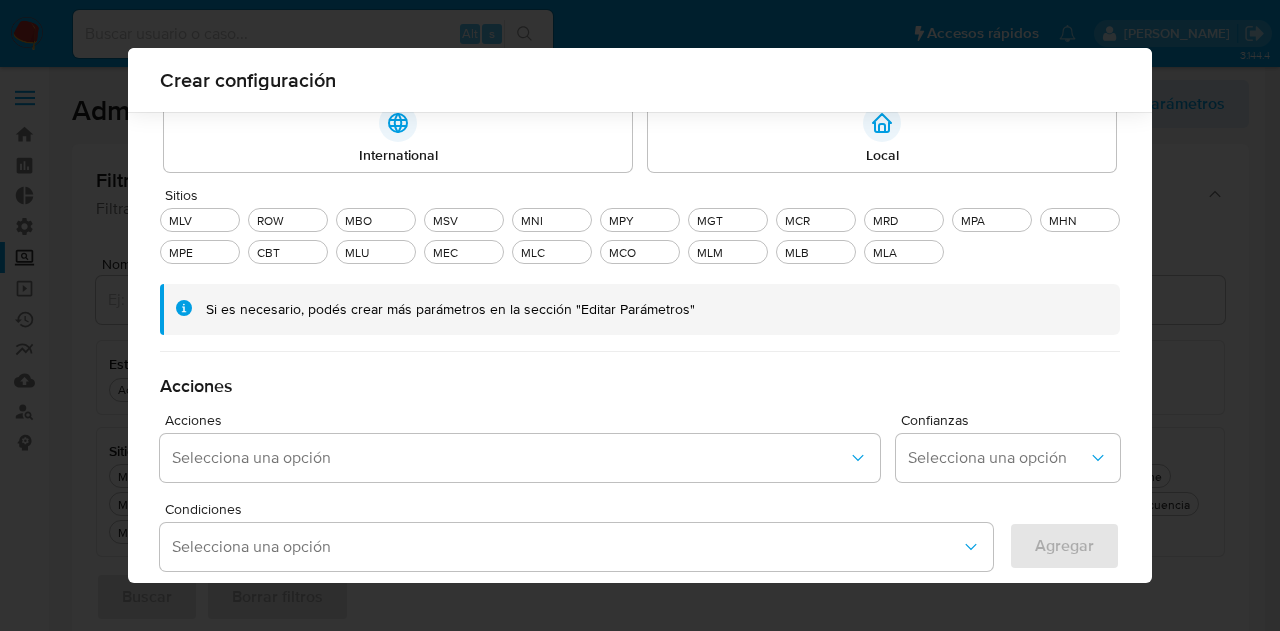 scroll, scrollTop: 384, scrollLeft: 0, axis: vertical 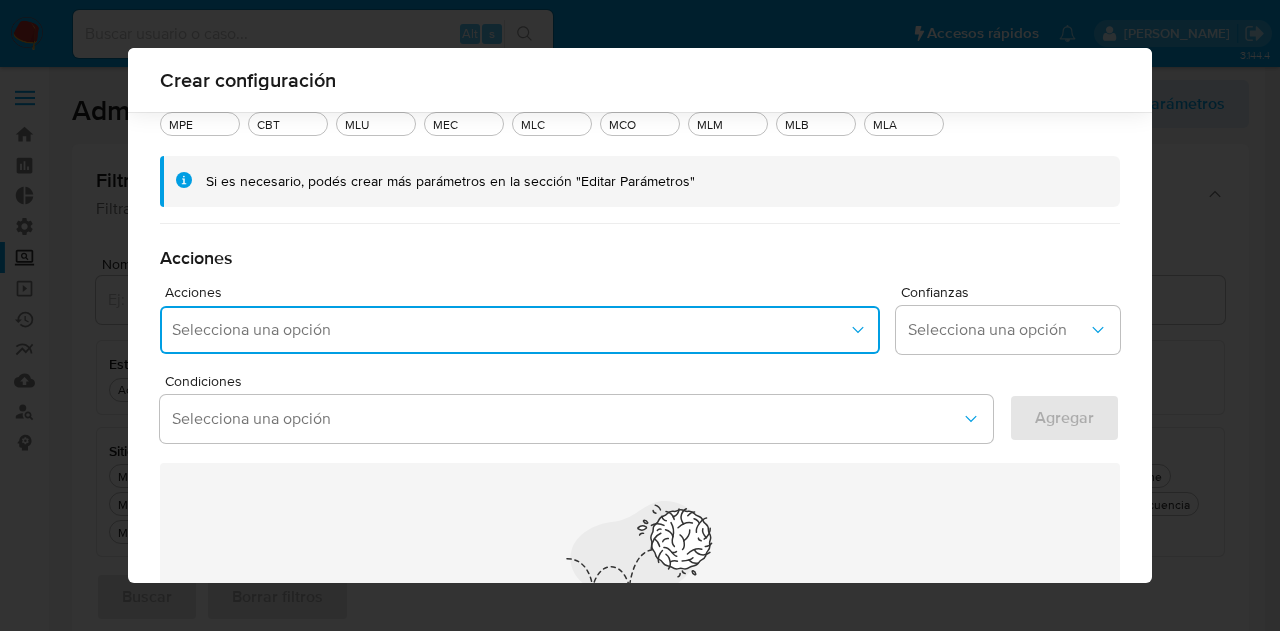 click on "Selecciona una opción" at bounding box center [520, 330] 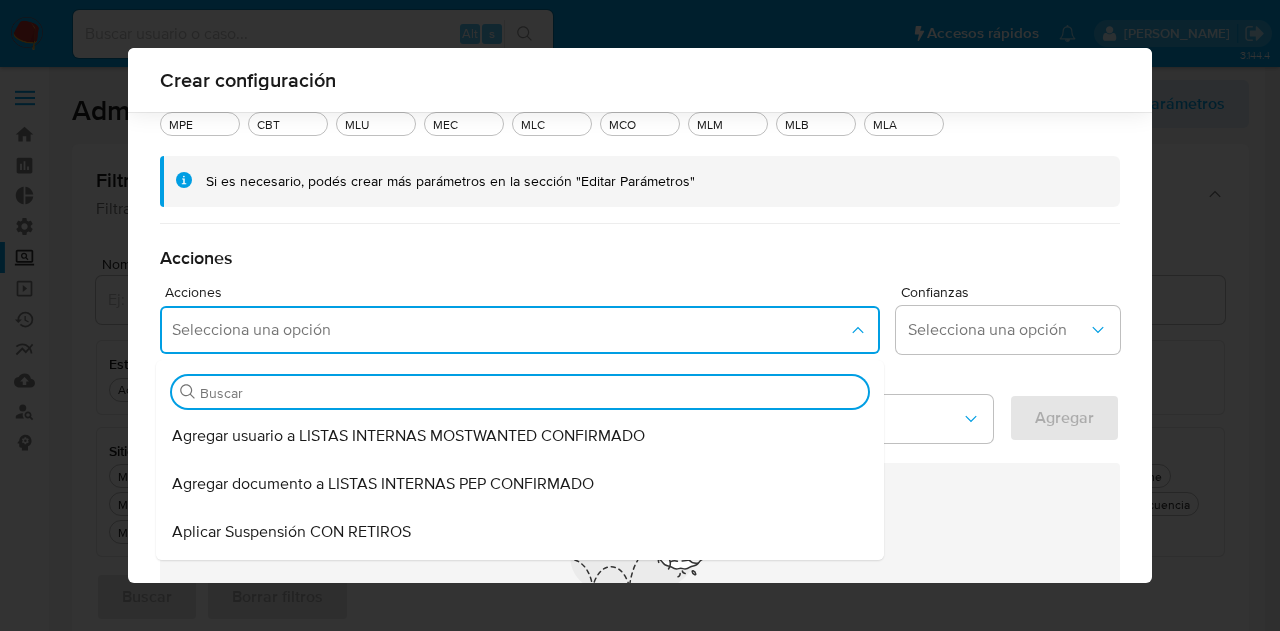click on "Selecciona una opción" at bounding box center [520, 330] 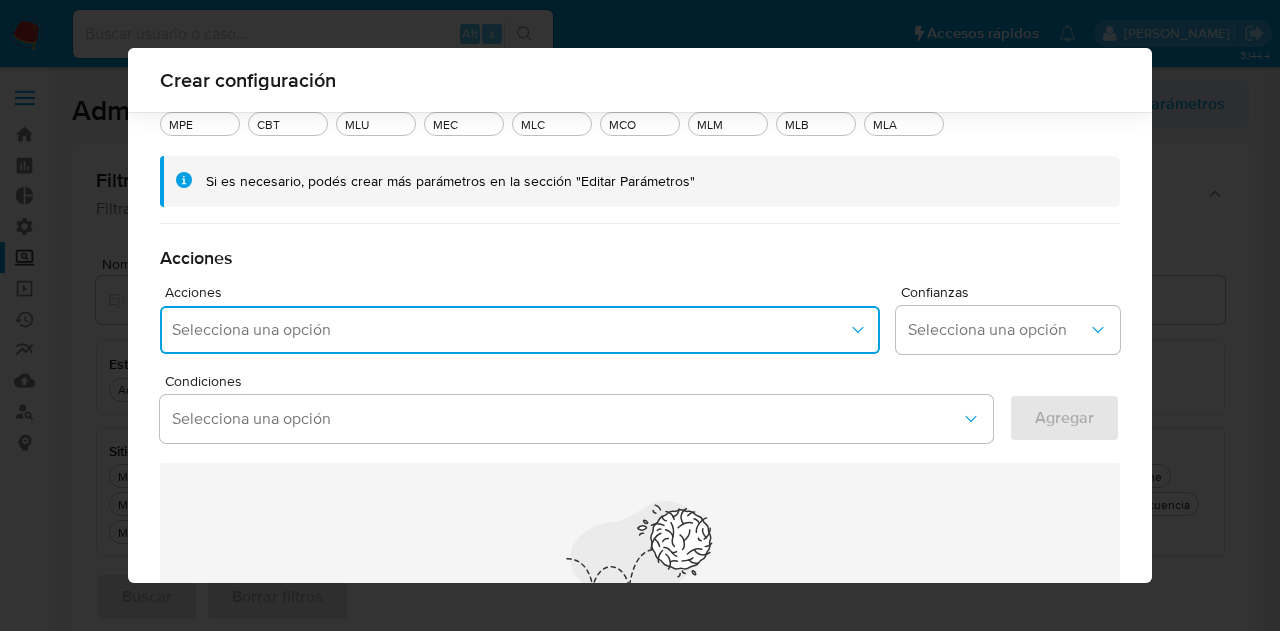 click on "Condiciones Selecciona una opción" at bounding box center (576, 412) 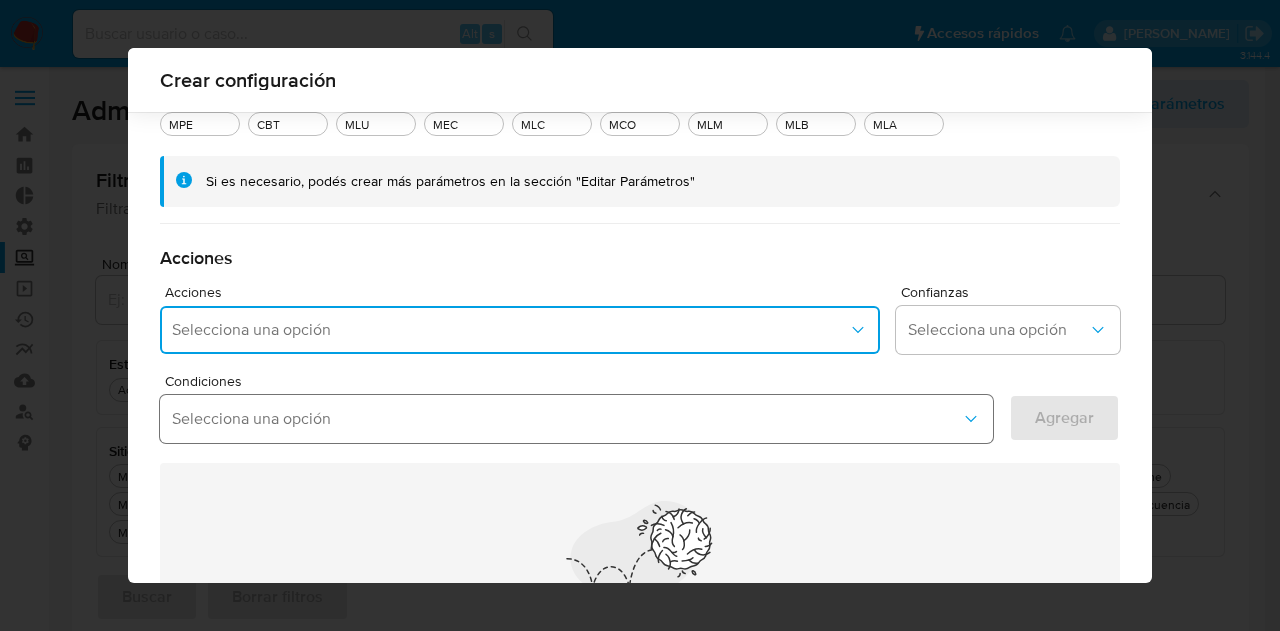 click on "Selecciona una opción" at bounding box center [576, 419] 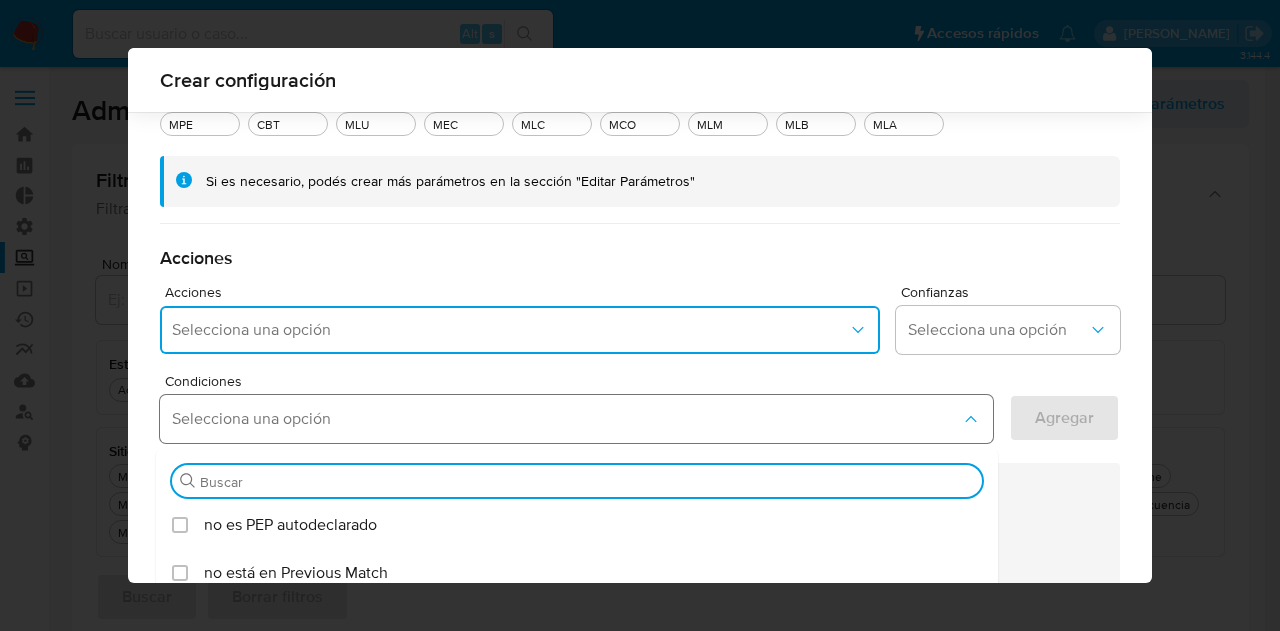 click on "Selecciona una opción" at bounding box center [576, 419] 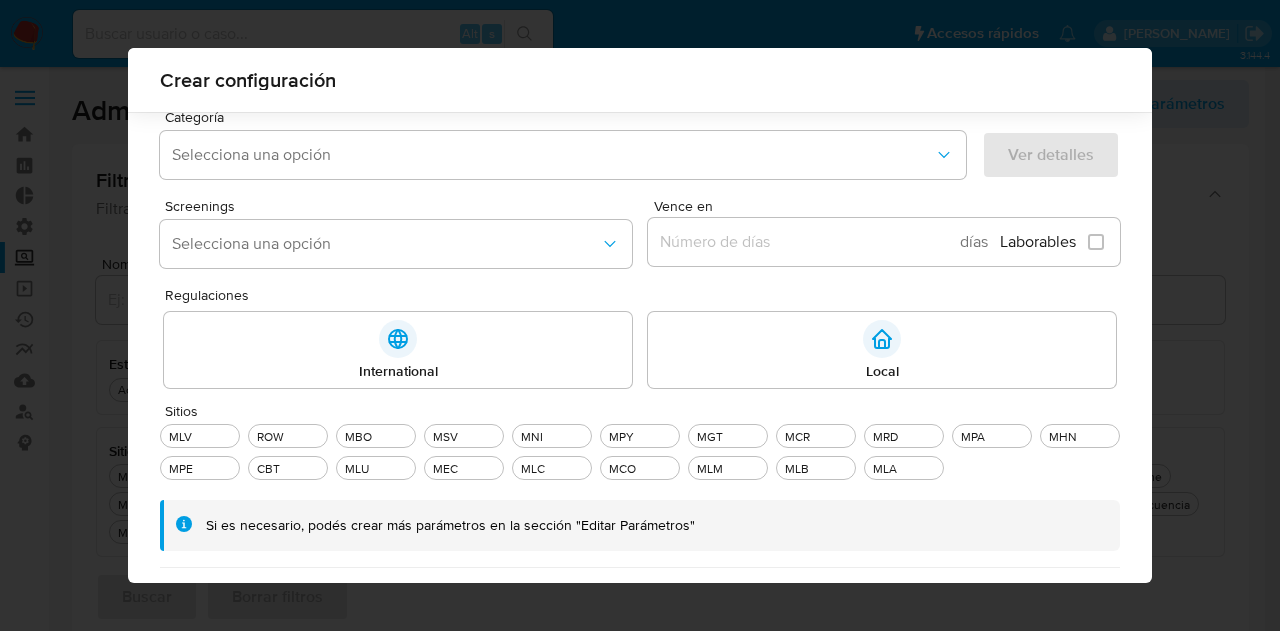 scroll, scrollTop: 0, scrollLeft: 0, axis: both 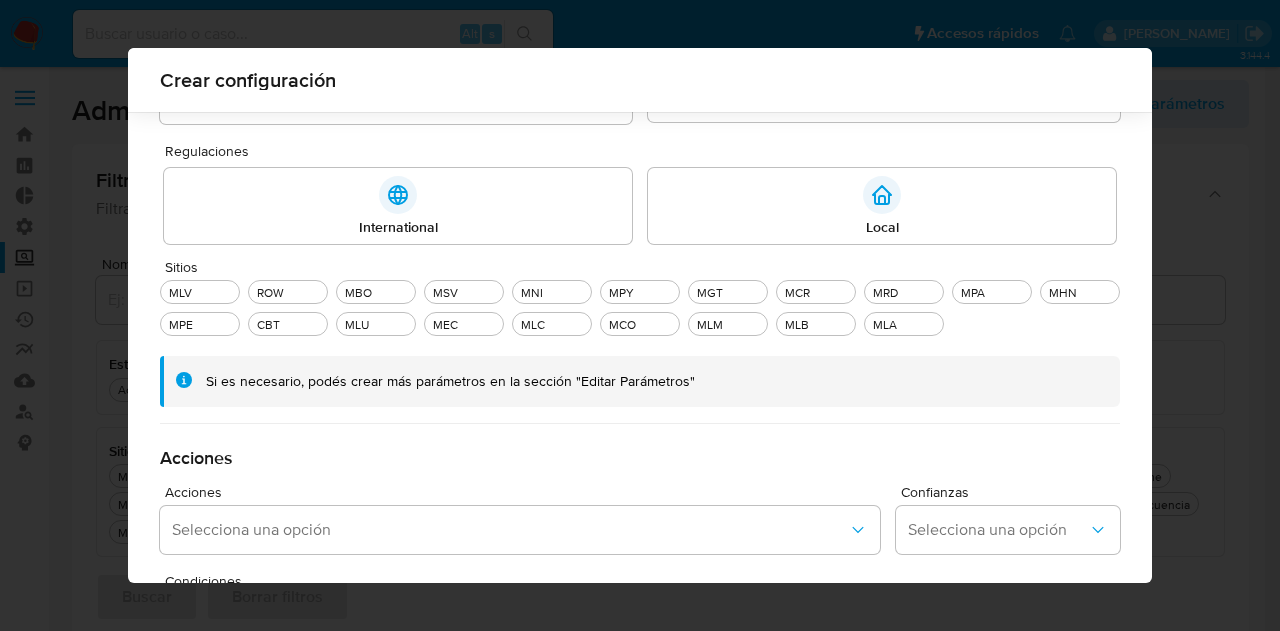 click on "Sitios MLV ROW MBO MSV MNI MPY MGT MCR MRD MPA MHN MPE CBT MLU MEC MLC MCO MLM MLB MLA" at bounding box center [640, 302] 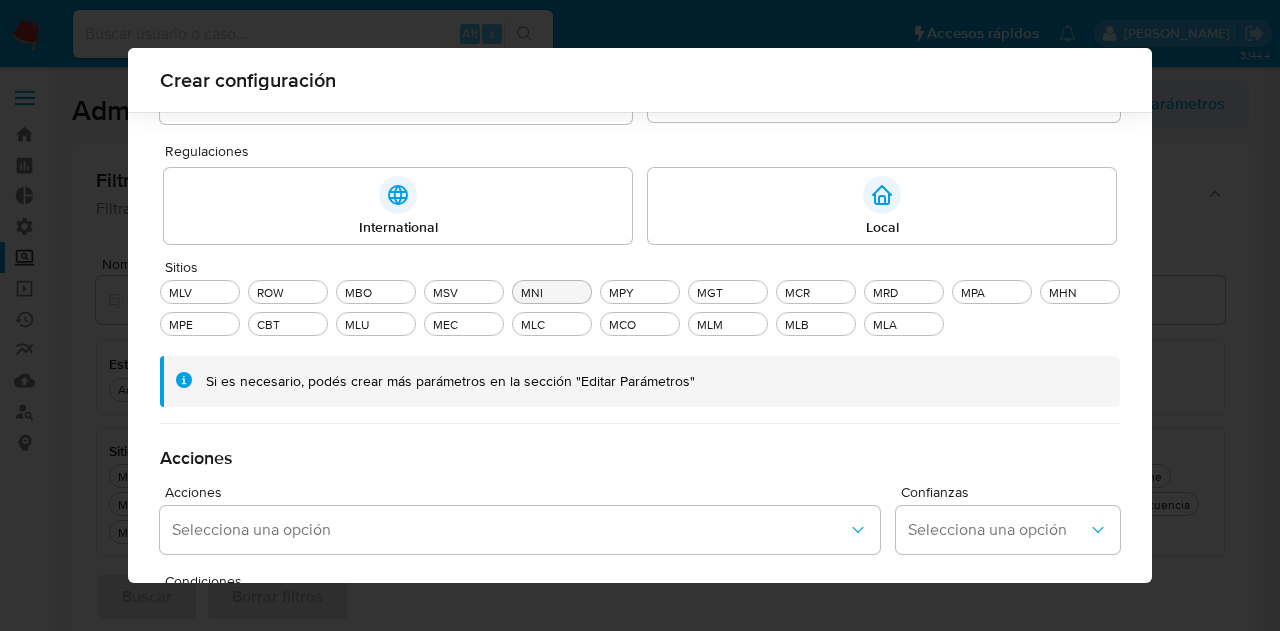 click on "MNI" at bounding box center [552, 292] 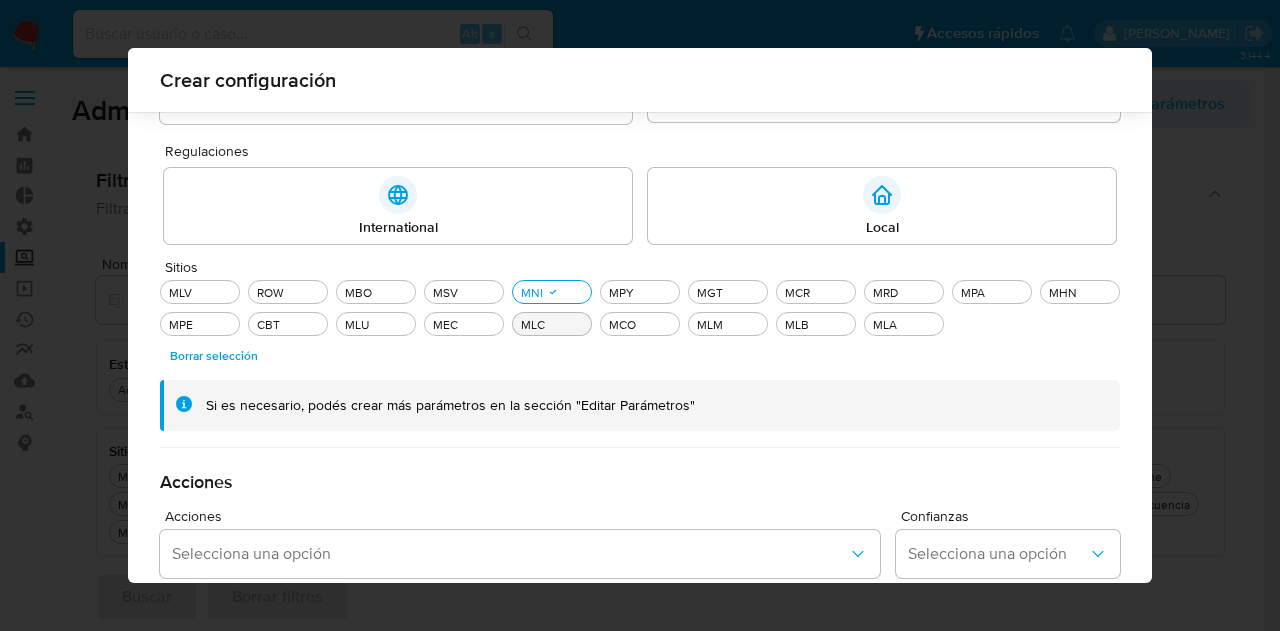 click on "MLC" at bounding box center [552, 324] 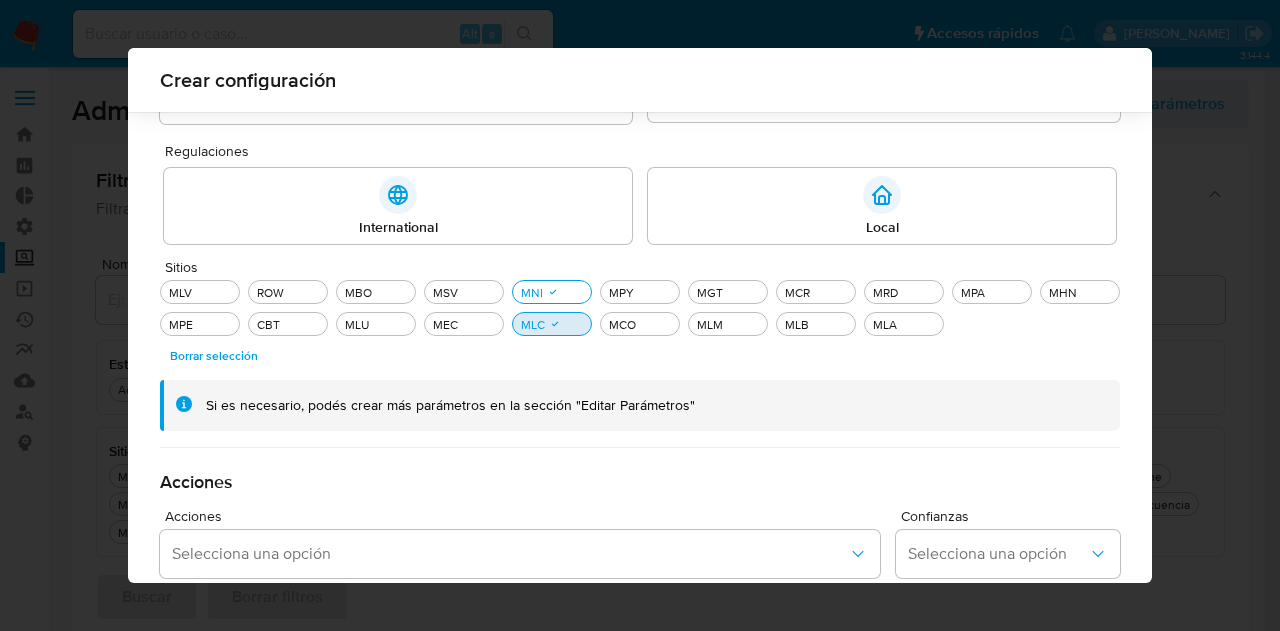 click on "MLC" at bounding box center [552, 324] 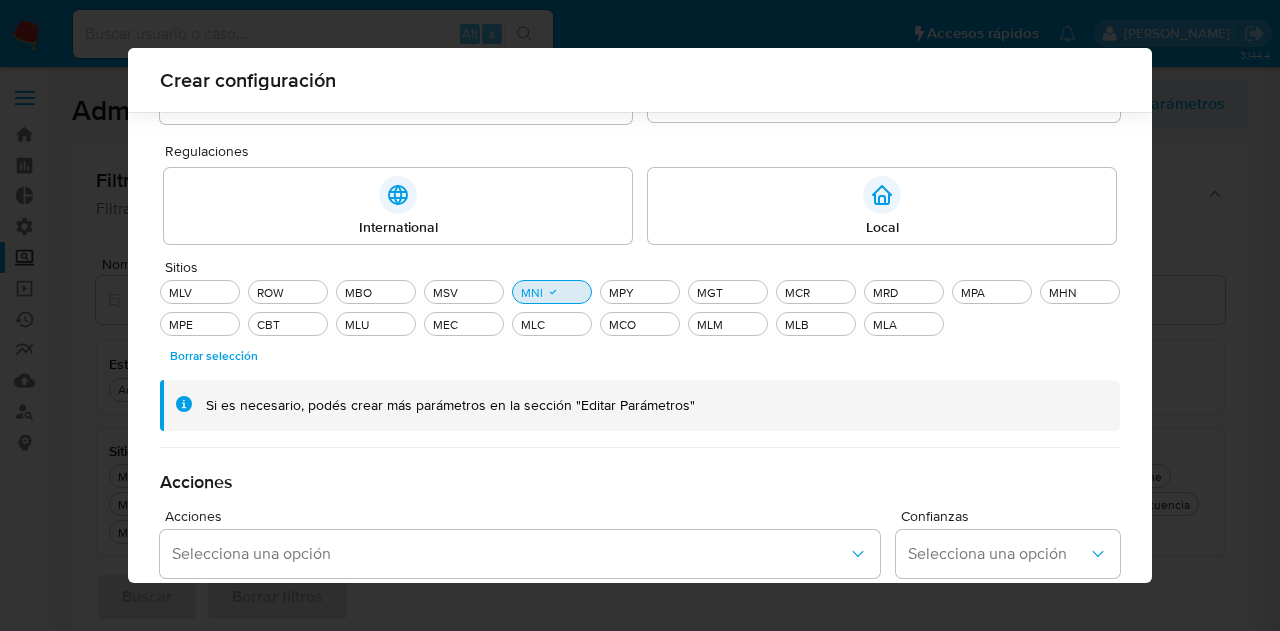 click 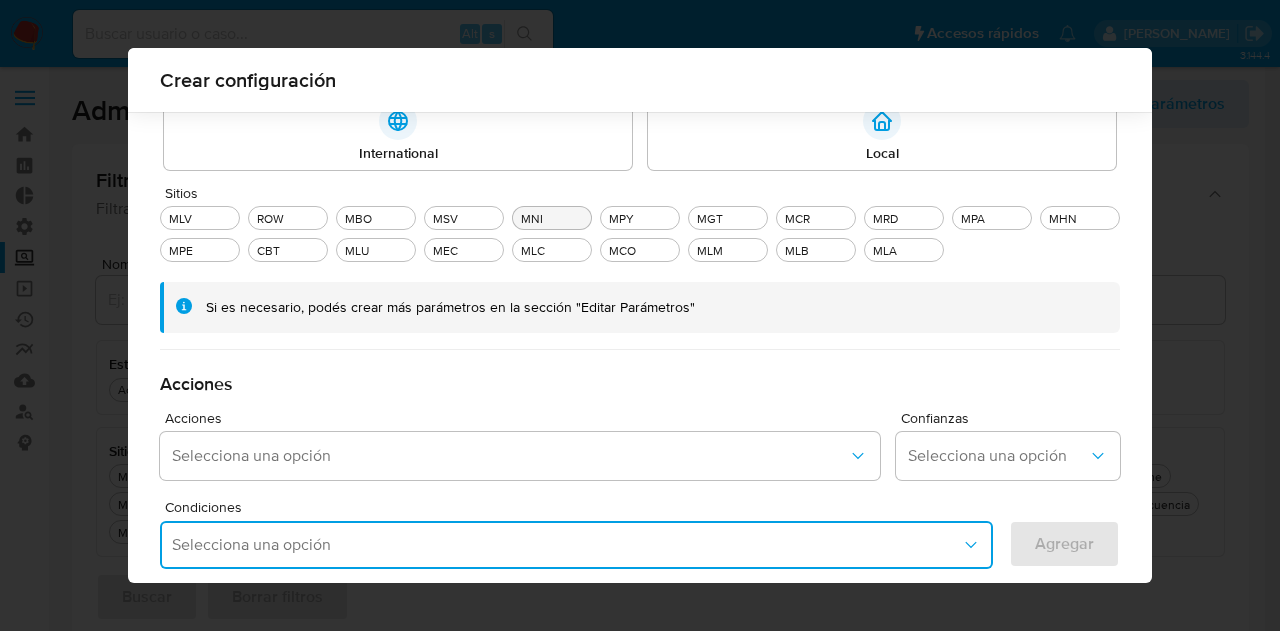 scroll, scrollTop: 284, scrollLeft: 0, axis: vertical 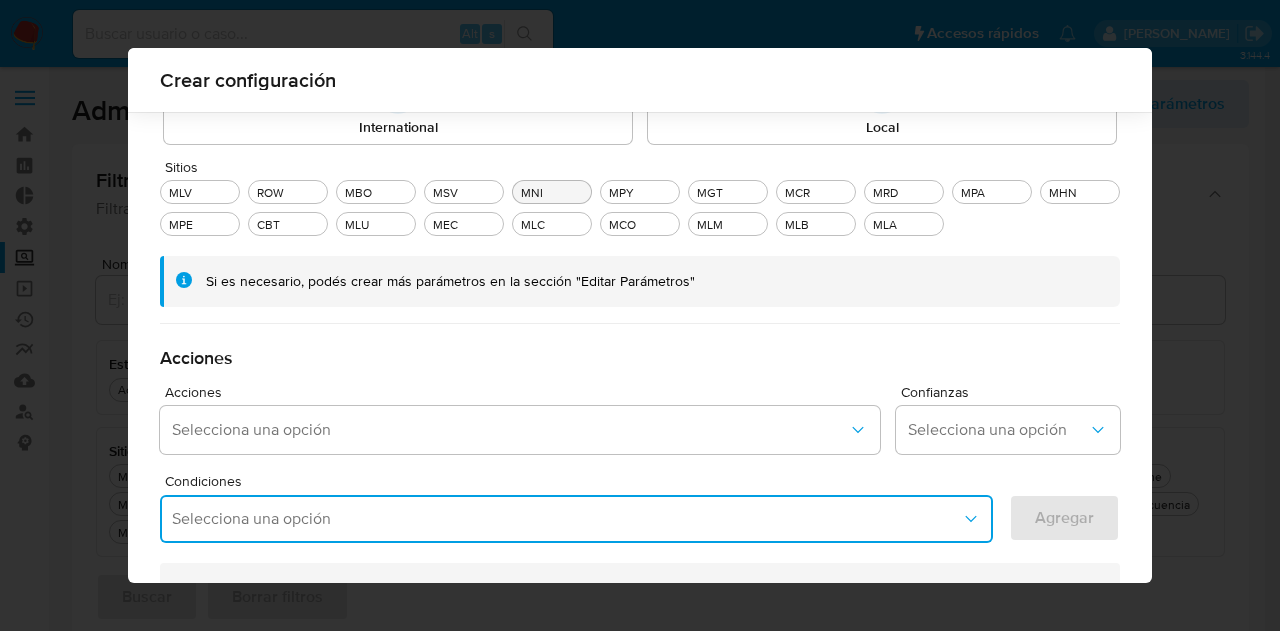 drag, startPoint x: 407, startPoint y: 285, endPoint x: 716, endPoint y: 286, distance: 309.00162 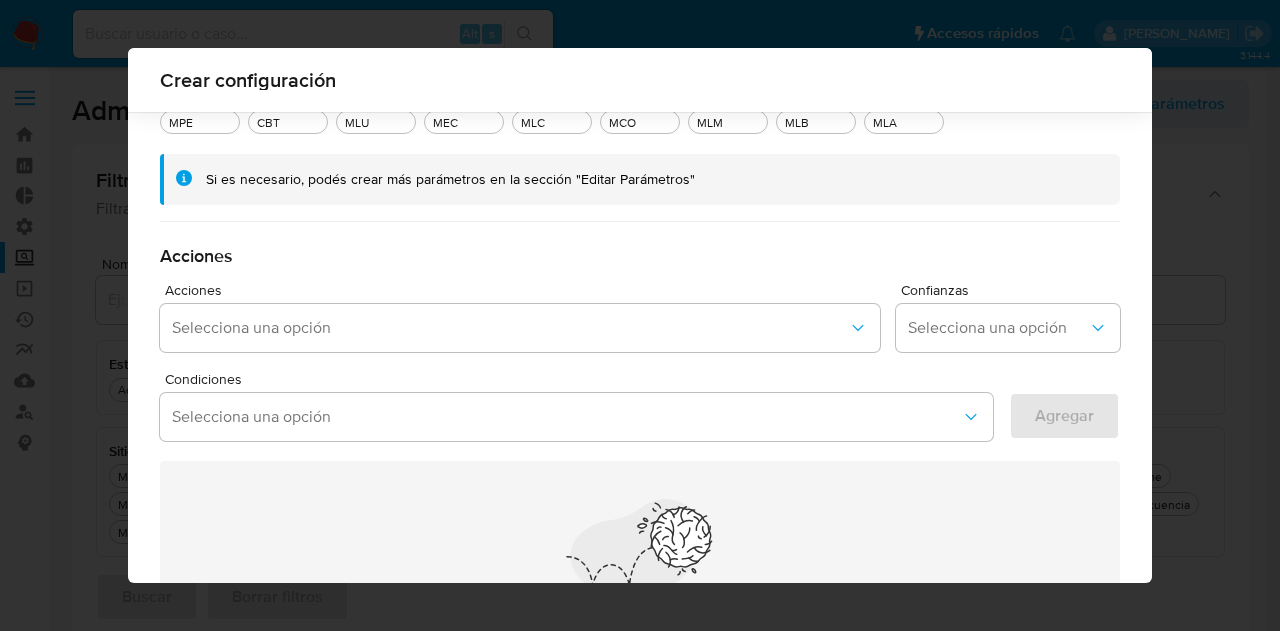 scroll, scrollTop: 484, scrollLeft: 0, axis: vertical 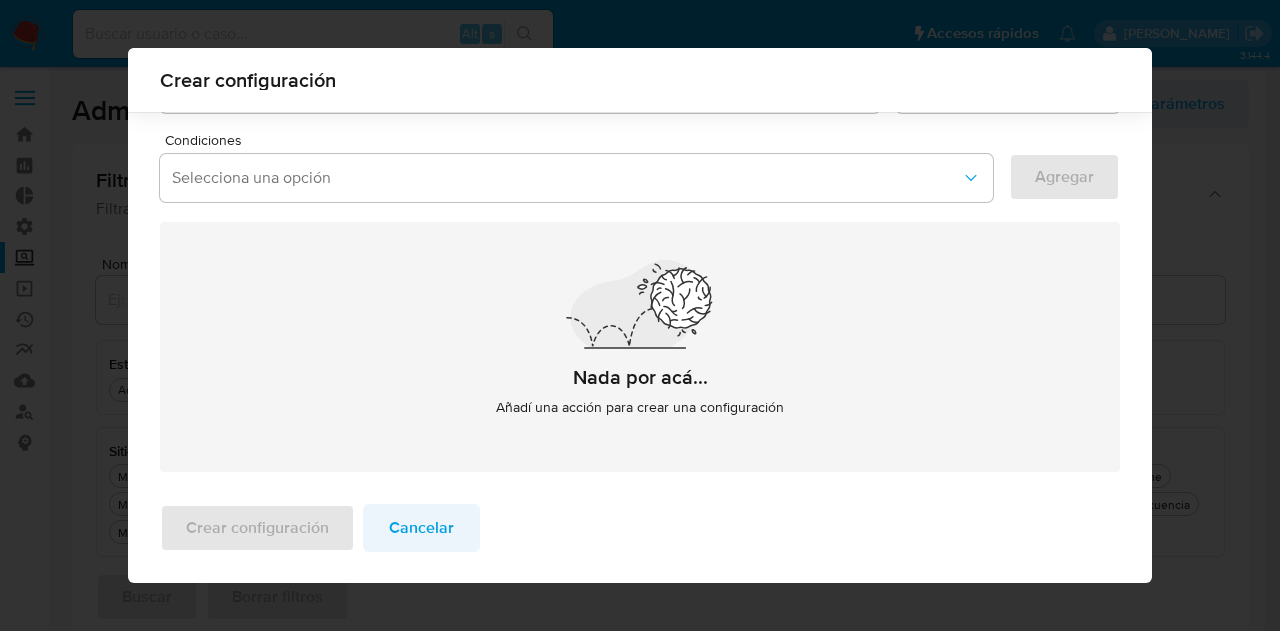 click on "Cancelar" at bounding box center (421, 528) 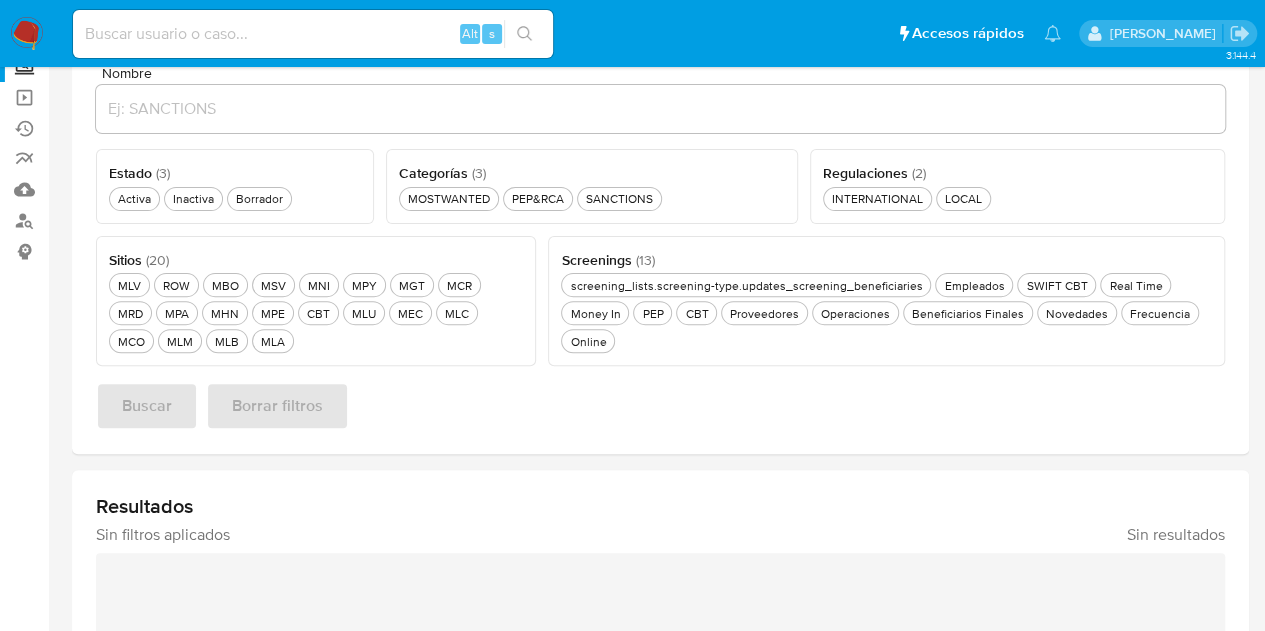 scroll, scrollTop: 82, scrollLeft: 0, axis: vertical 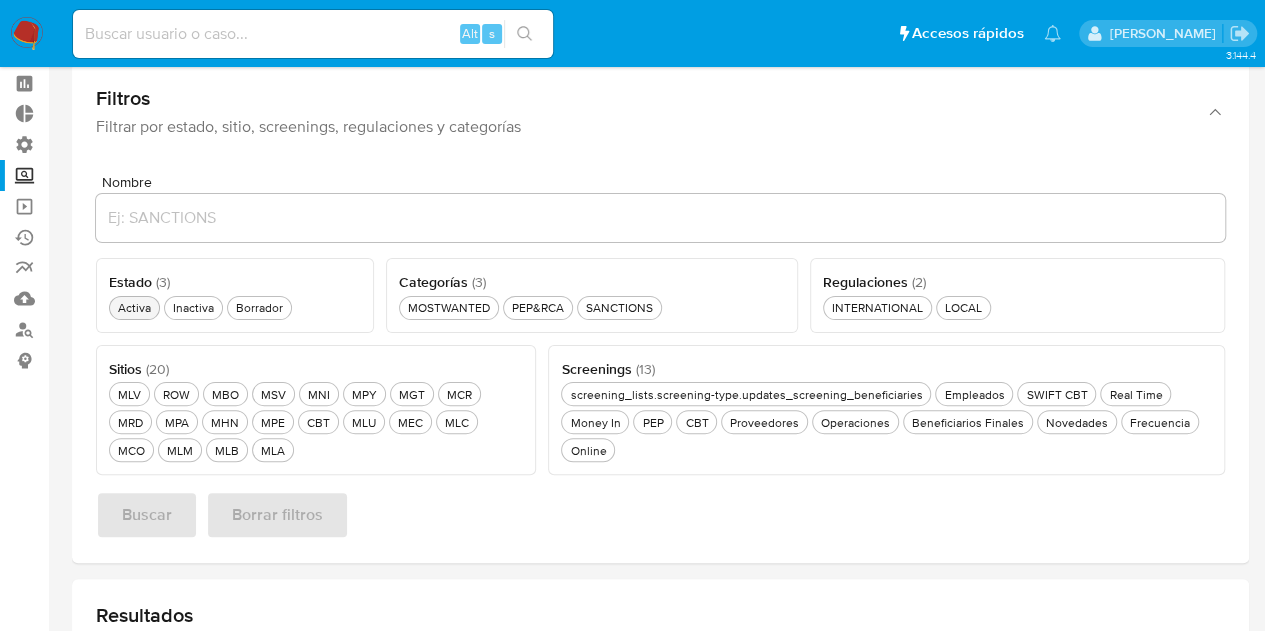 click on "Activa Activa" at bounding box center [134, 307] 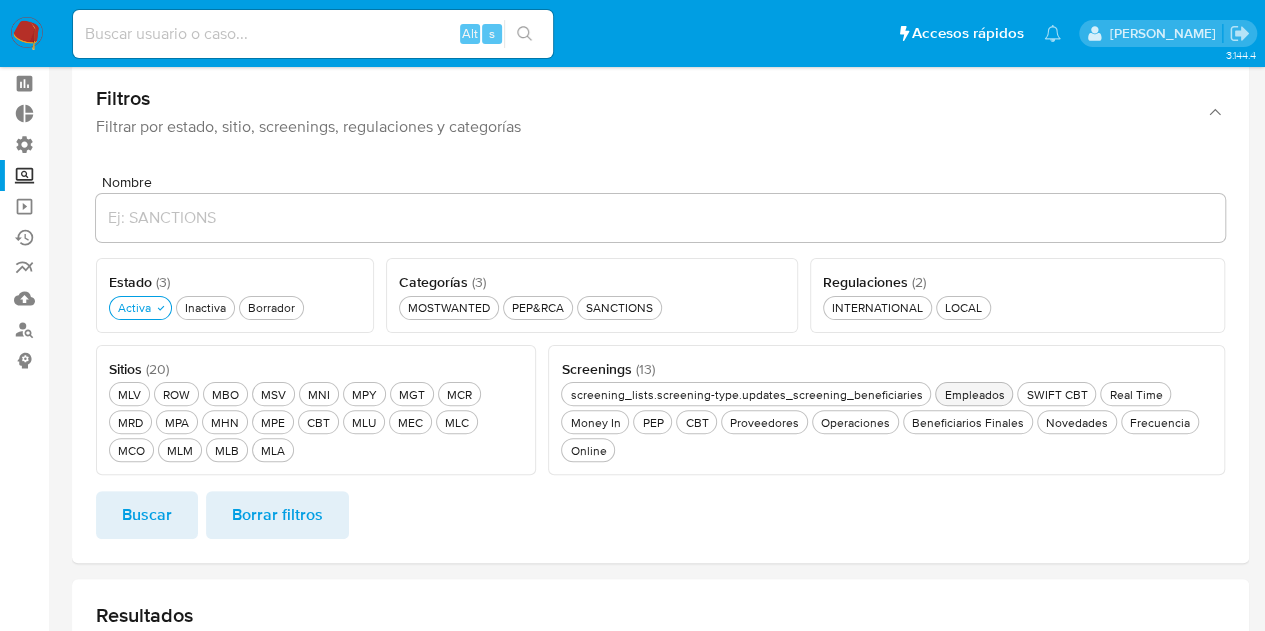 click on "Empleados Empleados" at bounding box center (974, 394) 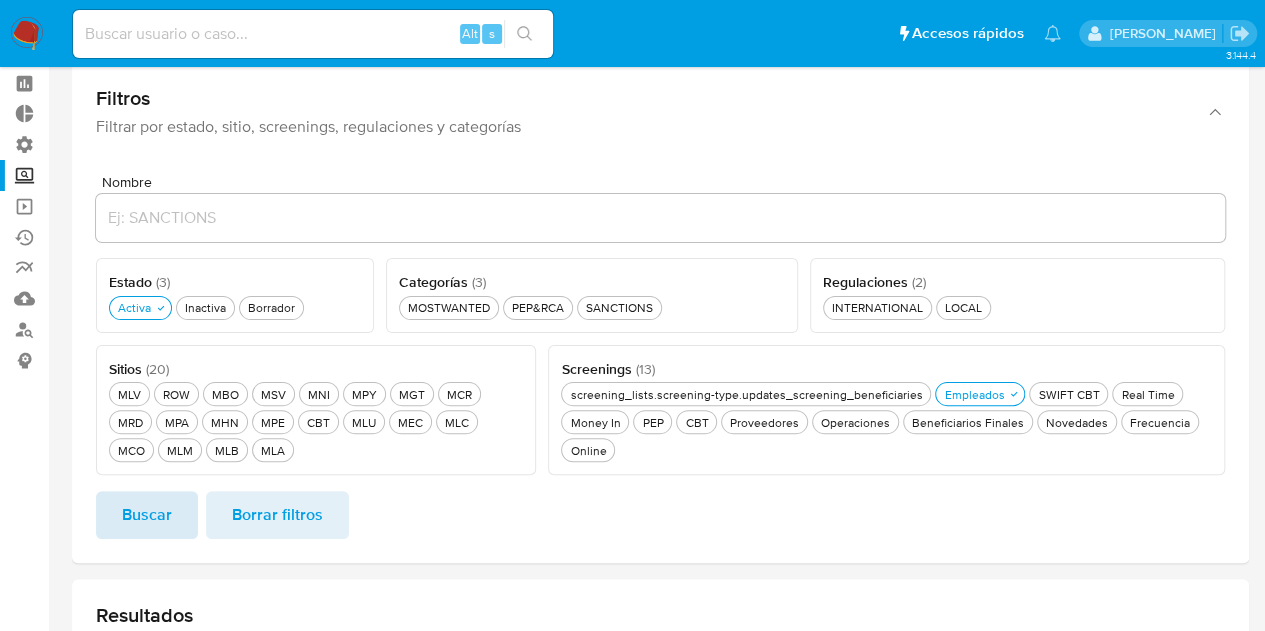 click on "Buscar" at bounding box center [147, 515] 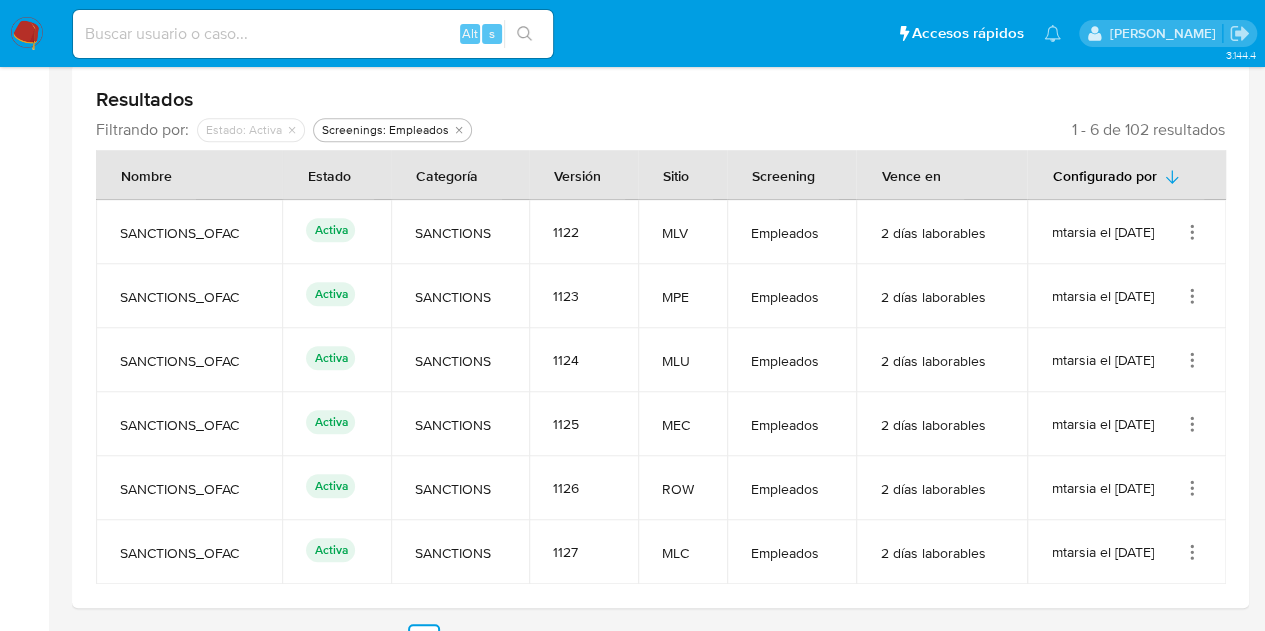 scroll, scrollTop: 634, scrollLeft: 0, axis: vertical 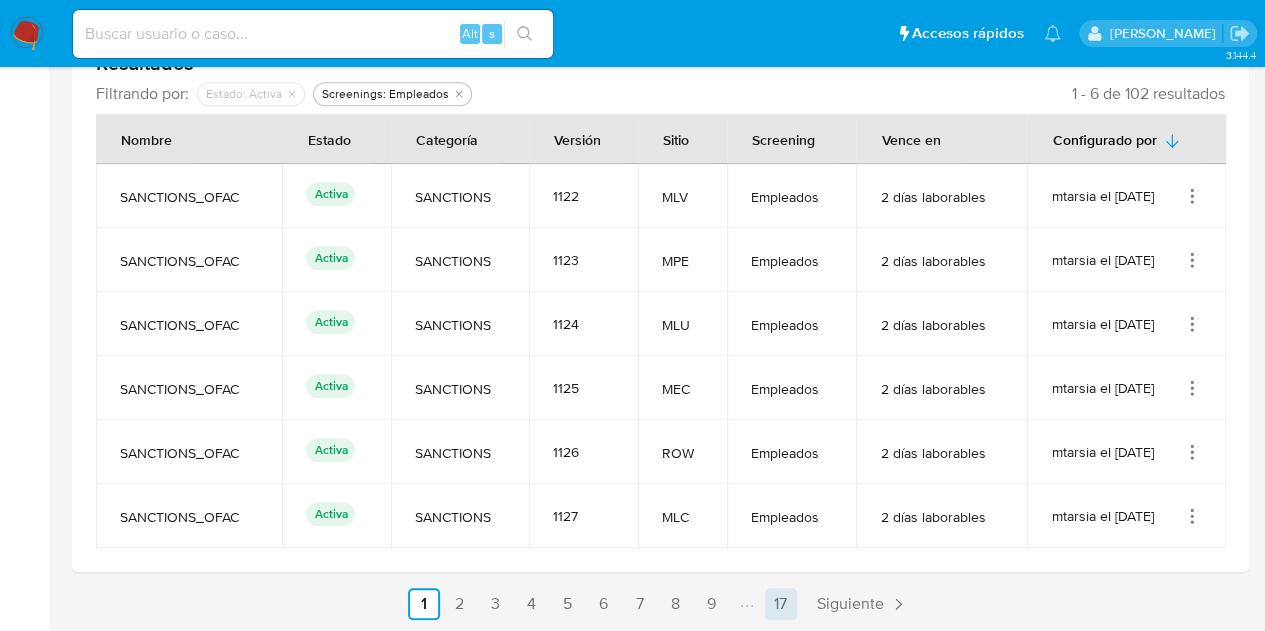click on "17" at bounding box center (781, 604) 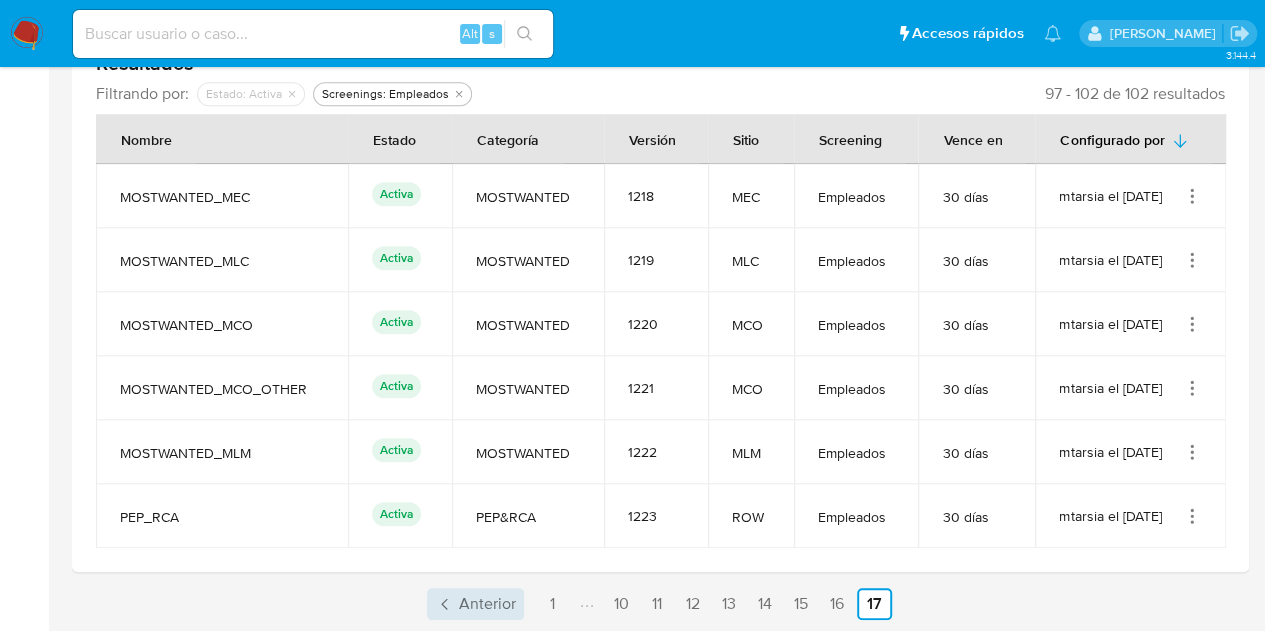 click on "Anterior" at bounding box center (487, 604) 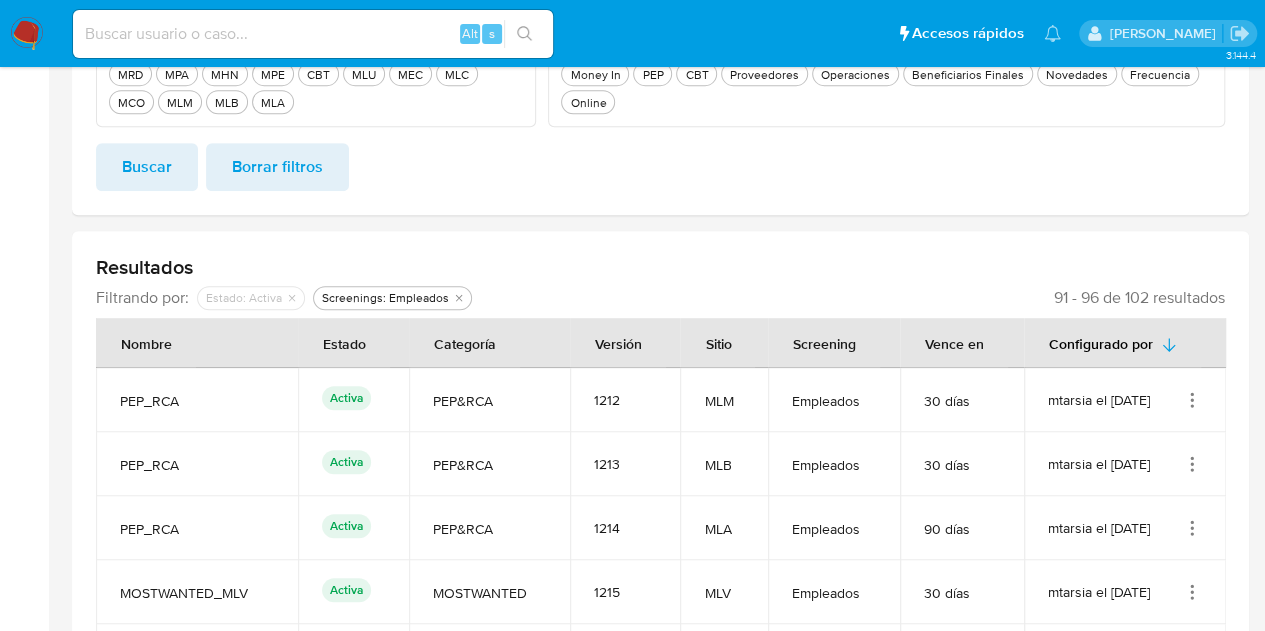 scroll, scrollTop: 634, scrollLeft: 0, axis: vertical 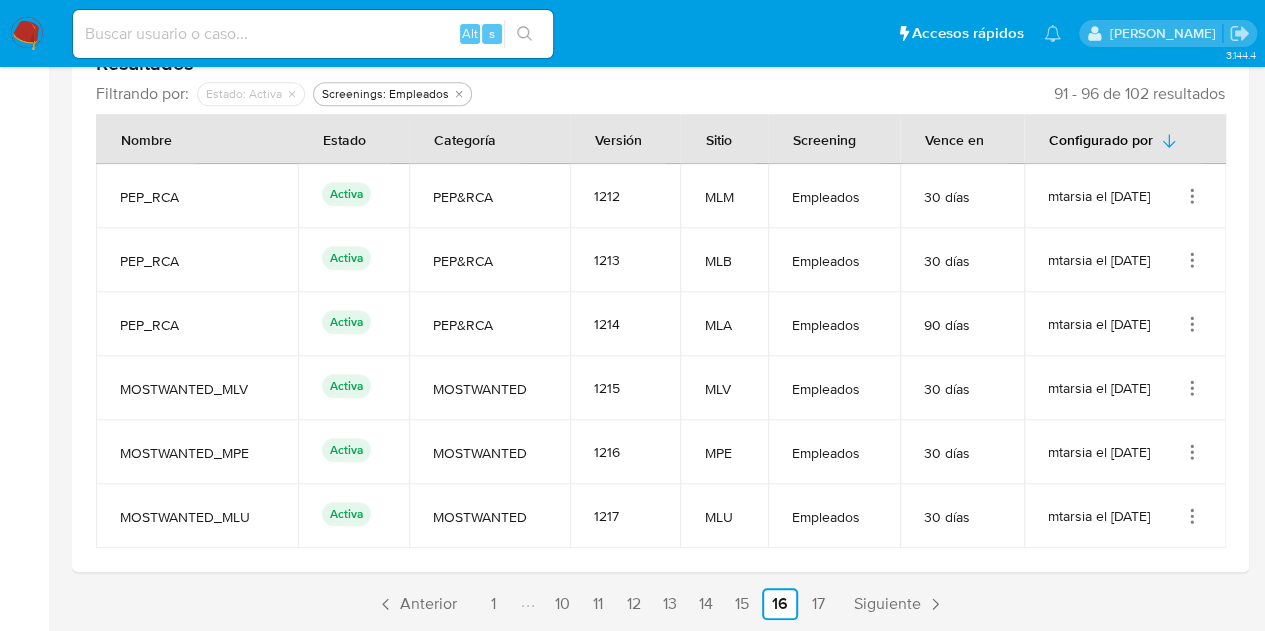click 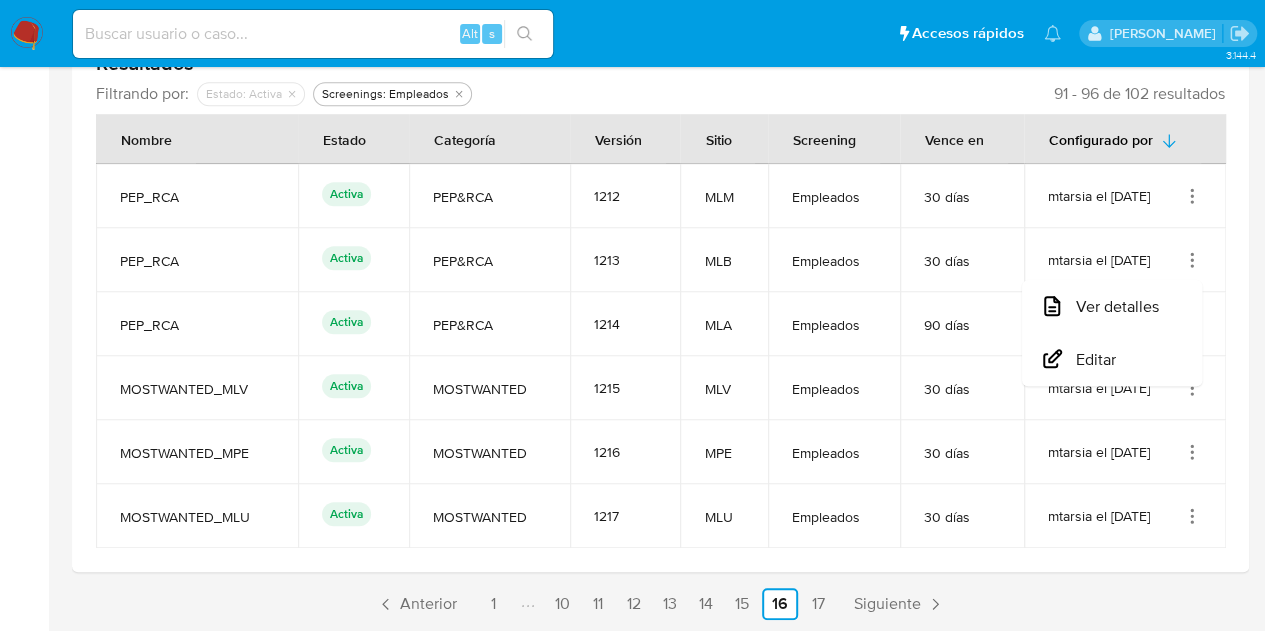 click on "Resultados Filtrando por: deshabilitado : Estado: Activa Screenings: Empleados 91 - 96 de 102 resultados Nombre Estado Categoría Versión Sitio Screening Vence en Configurado por PEP_RCA Activa PEP&RCA 1212 MLM Empleados 30 días mtarsia el 30/06/2025 PEP_RCA Activa PEP&RCA 1213 MLB Empleados 30 días mtarsia el 30/06/2025 Ver detalles Editar PEP_RCA Activa PEP&RCA 1214 MLA Empleados 90 días mtarsia el 30/06/2025 MOSTWANTED_MLV Activa MOSTWANTED 1215 MLV Empleados 30 días mtarsia el 30/06/2025 MOSTWANTED_MPE Activa MOSTWANTED 1216 MPE Empleados 30 días mtarsia el 30/06/2025 MOSTWANTED_MLU Activa MOSTWANTED 1217 MLU Empleados 30 días mtarsia el 30/06/2025" at bounding box center [660, 299] 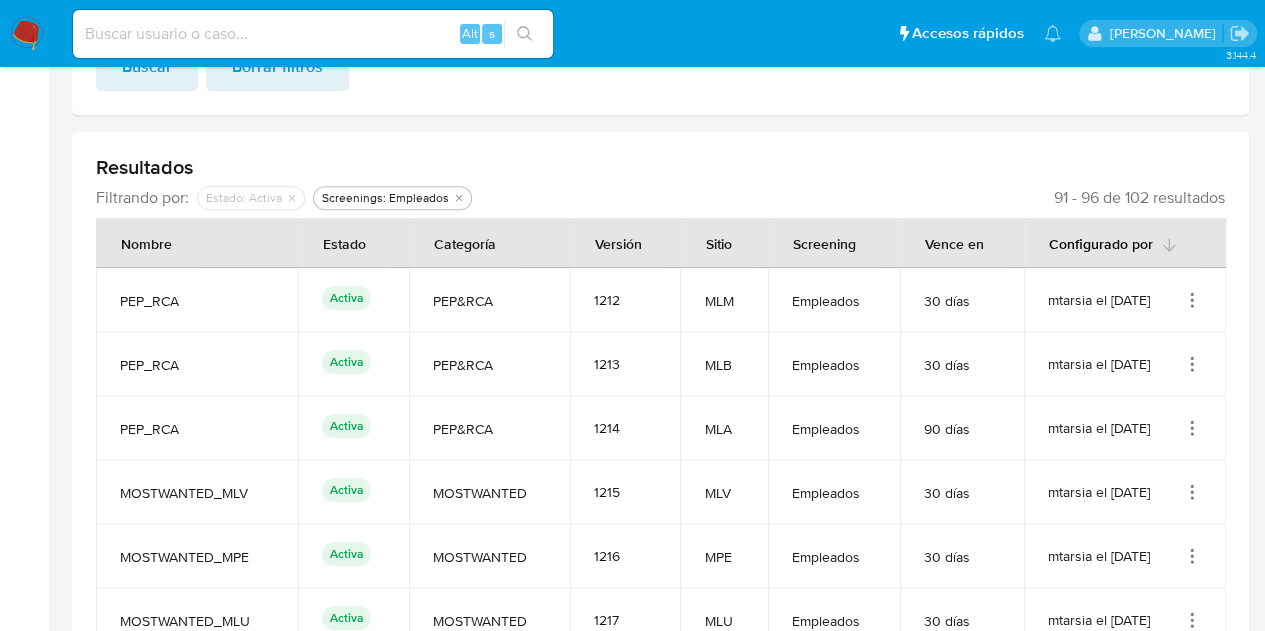 scroll, scrollTop: 434, scrollLeft: 0, axis: vertical 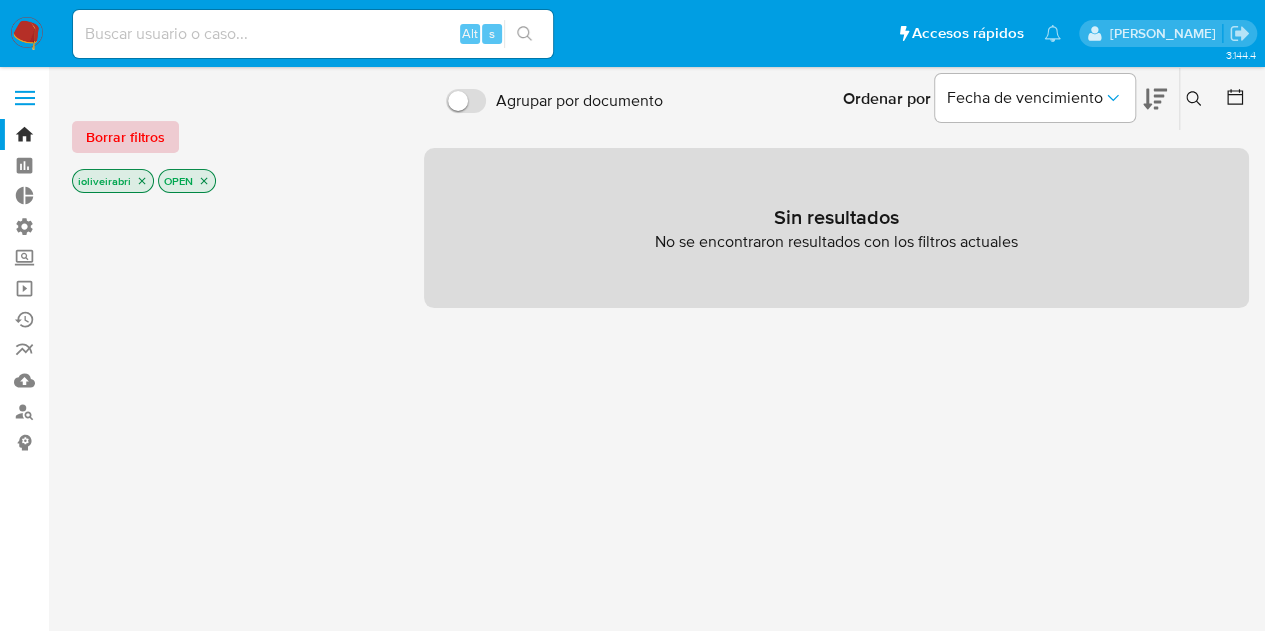 click on "Borrar filtros" at bounding box center [125, 137] 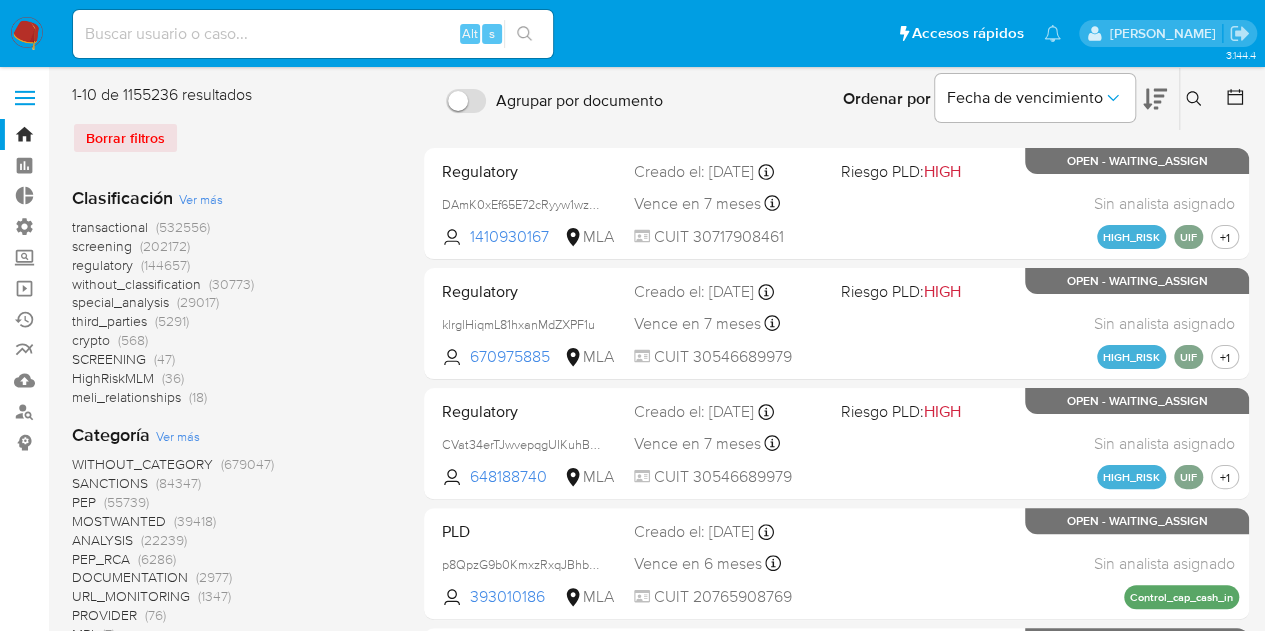 click at bounding box center (25, 98) 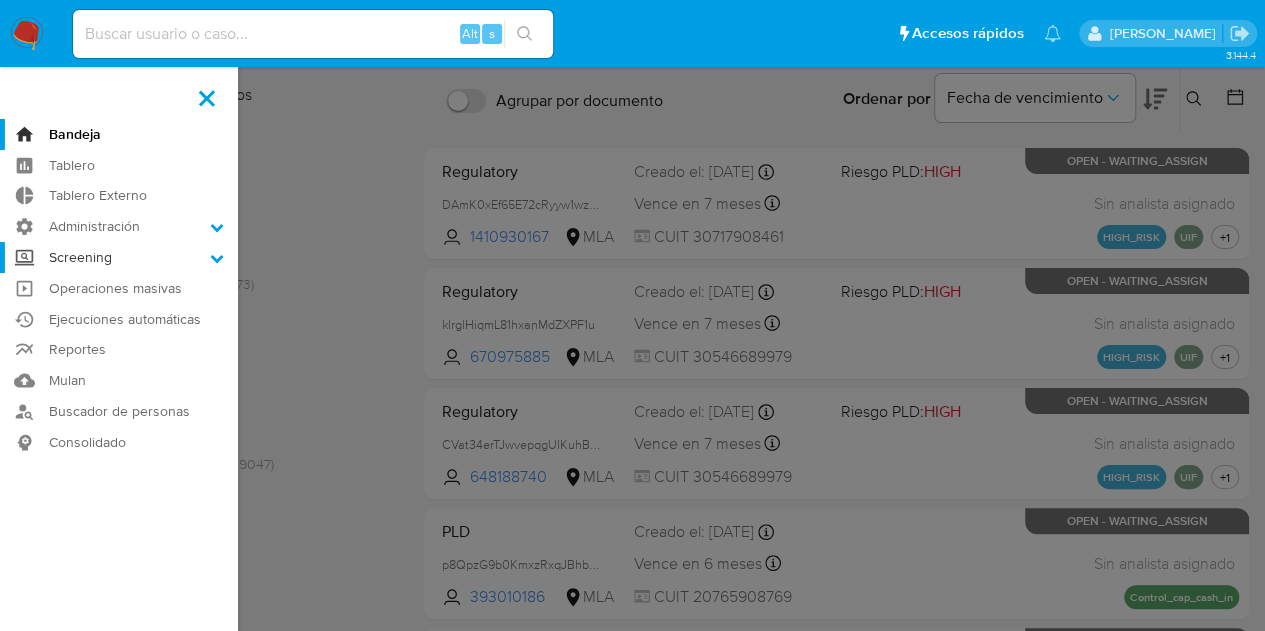 click on "Screening" at bounding box center (119, 257) 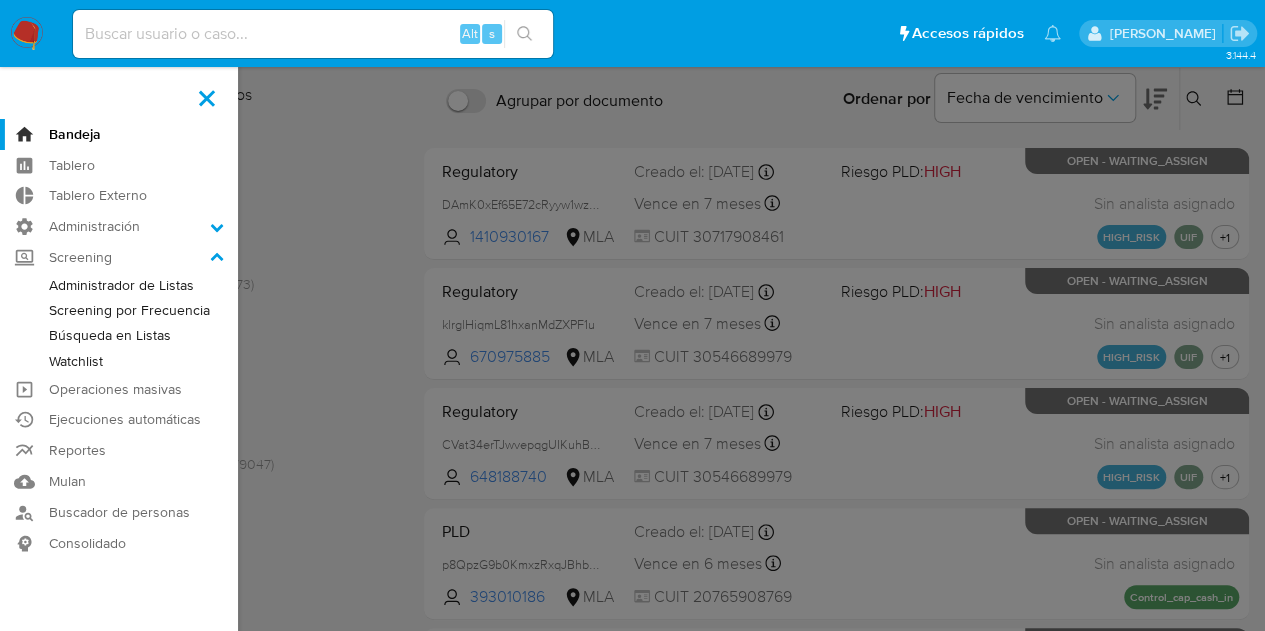 click on "Administrador de Listas" at bounding box center [119, 285] 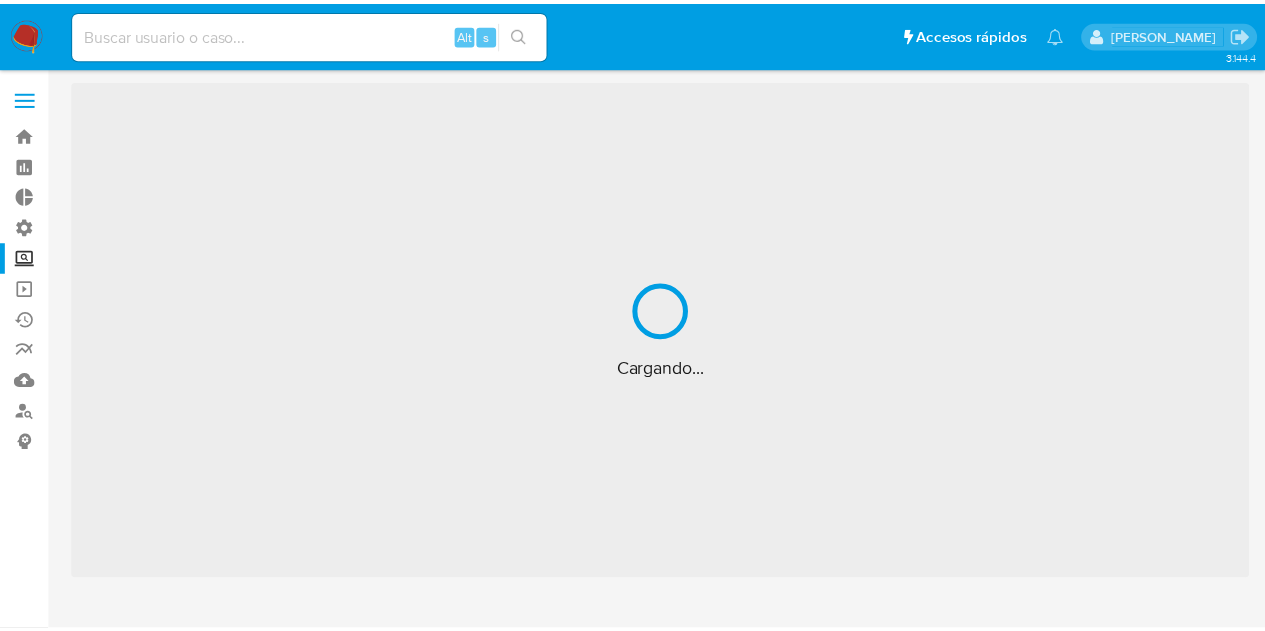 scroll, scrollTop: 0, scrollLeft: 0, axis: both 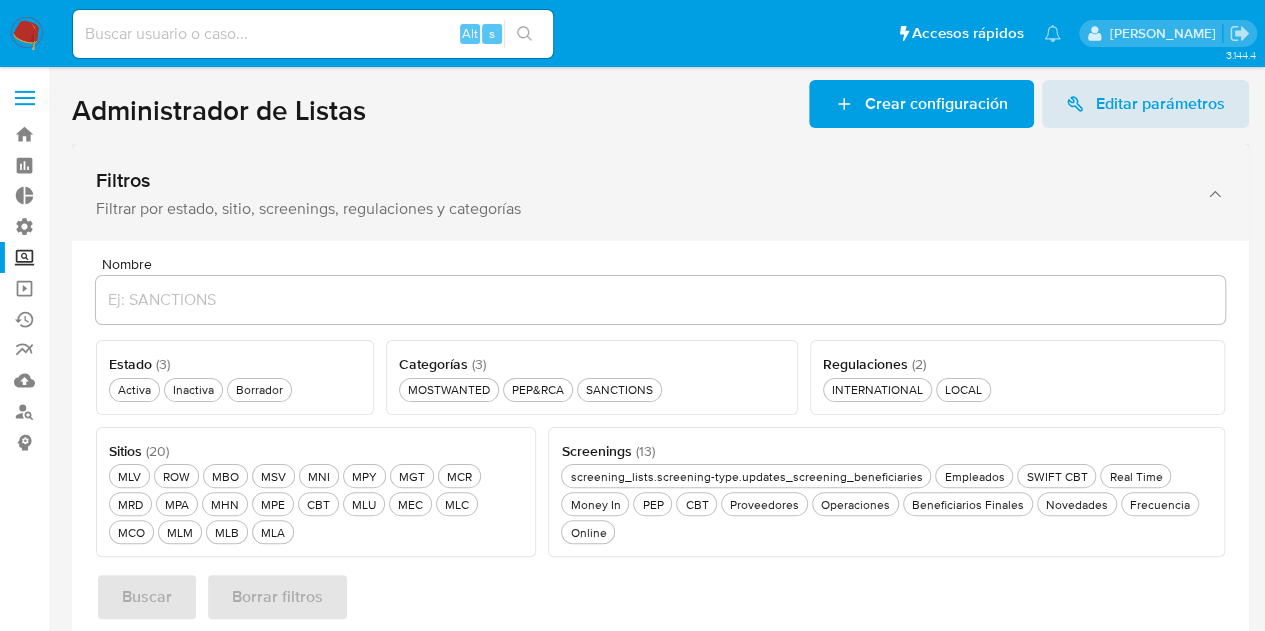 click on "Filtros Filtrar por estado, sitio, screenings, regulaciones y categorías" at bounding box center (660, 192) 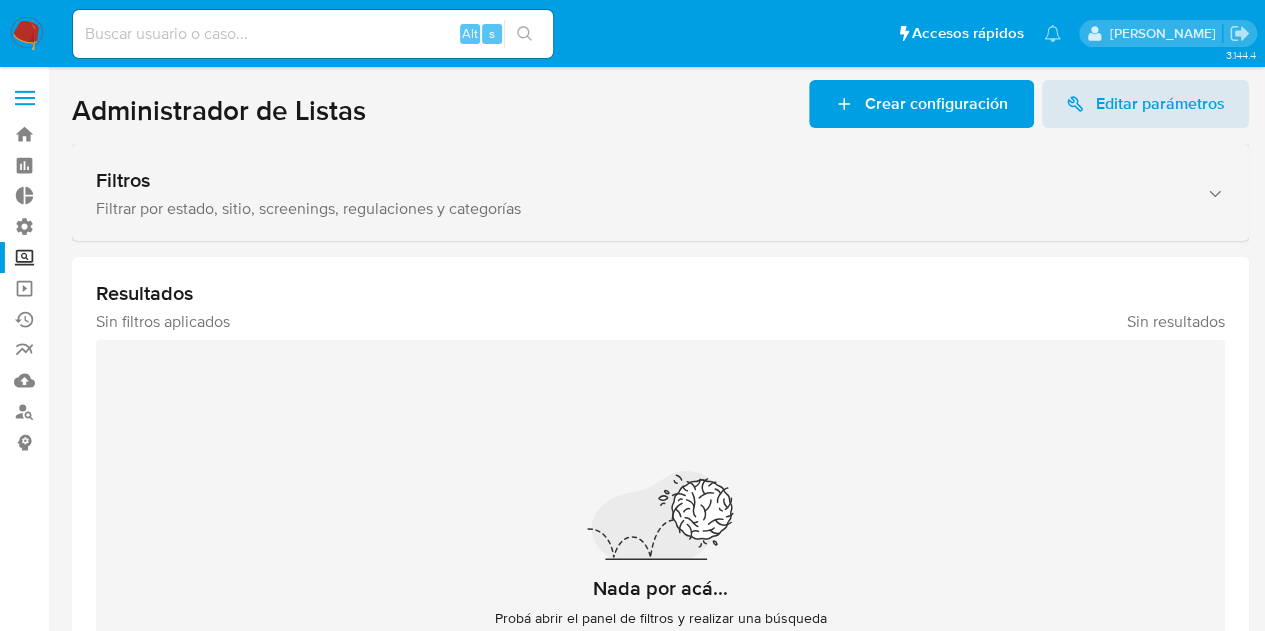 click on "Filtros Filtrar por estado, sitio, screenings, regulaciones y categorías" at bounding box center [660, 192] 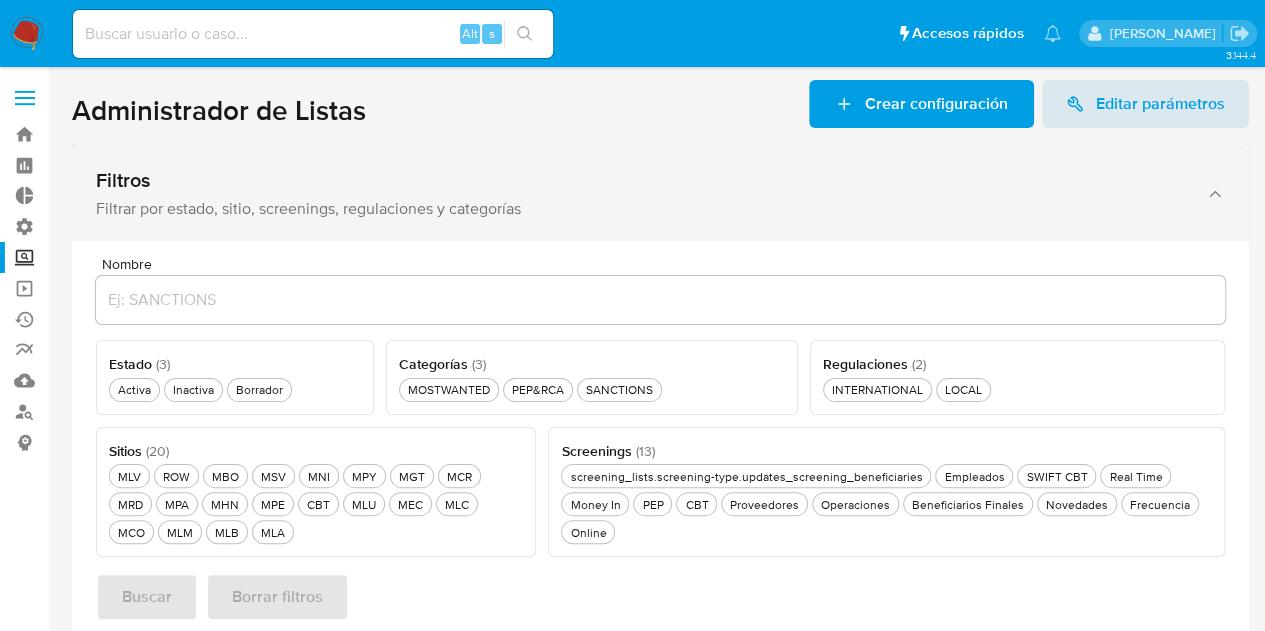 scroll, scrollTop: 100, scrollLeft: 0, axis: vertical 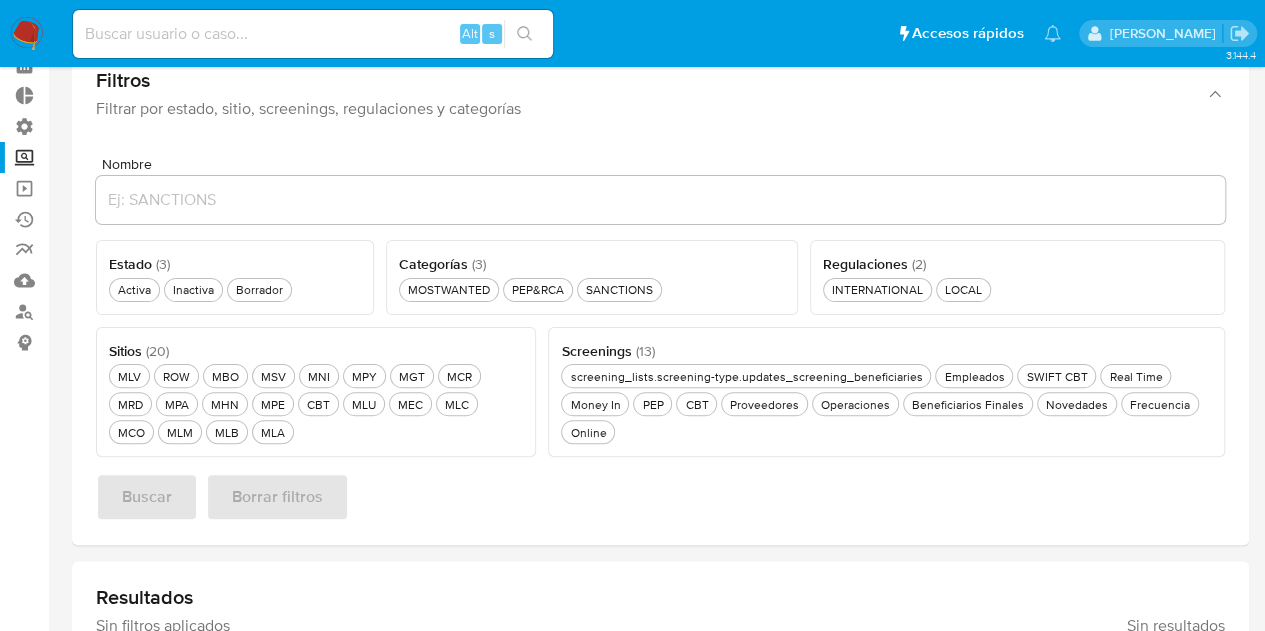 click at bounding box center [660, 200] 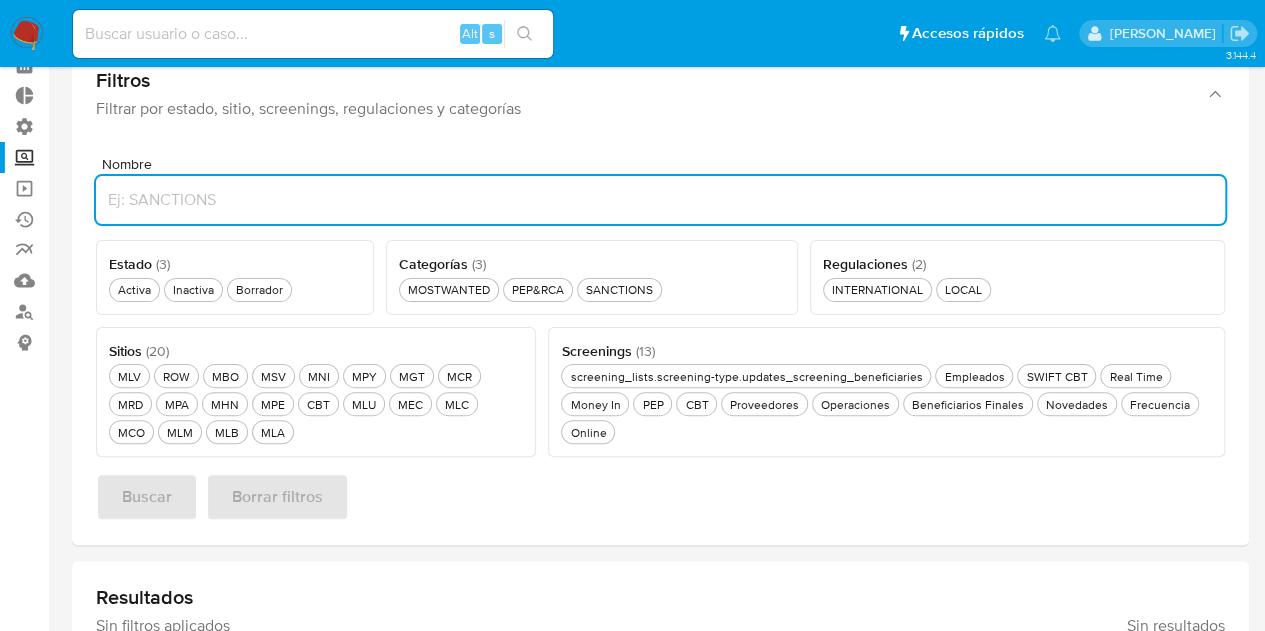 click at bounding box center [660, 200] 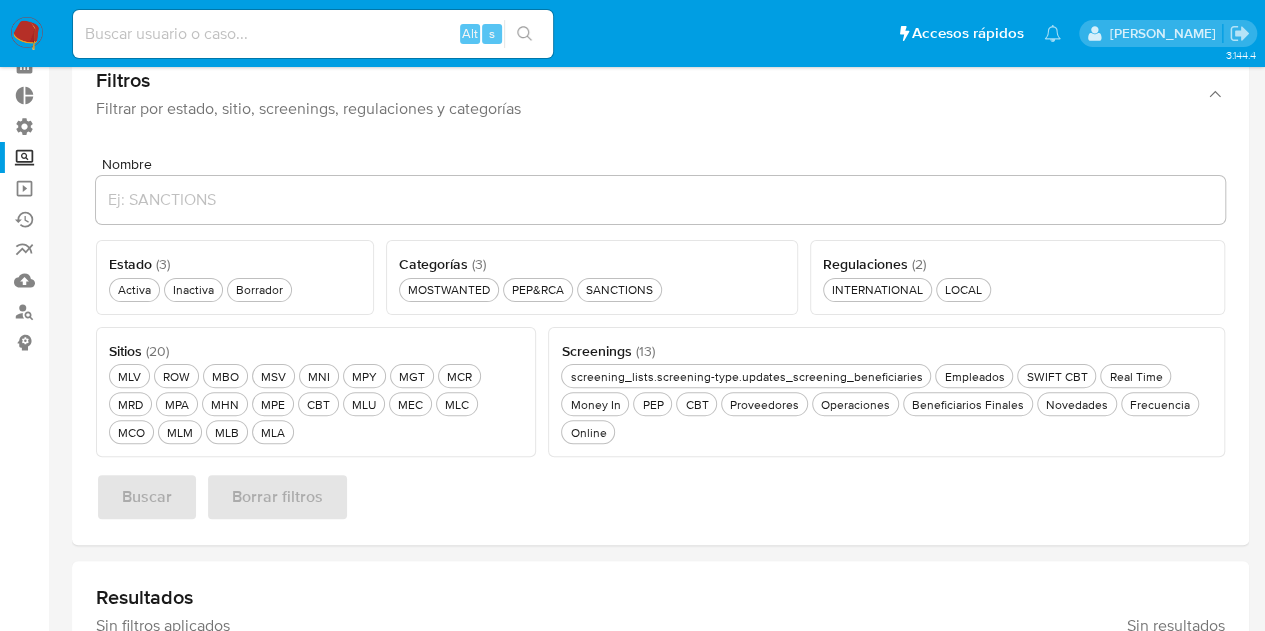 click on "Nombre Estado   ( 3 )   Este campo es requerido Activa Activa Inactiva Inactiva Borrador Borrador Sitios   ( 20 )   Este campo es requerido MLV MLV ROW ROW MBO MBO MSV MSV MNI MNI MPY MPY MGT MGT MCR MCR MRD MRD MPA MPA MHN MHN MPE MPE CBT CBT MLU MLU MEC MEC MLC MLC MCO MCO MLM MLM MLB MLB MLA MLA Screenings   ( 13 )   Este campo es requerido screening_lists.screening-type.updates_screening_beneficiaries screening_lists.screening-type.updates_screening_beneficiaries Empleados Empleados SWIFT CBT SWIFT CBT Real Time Real Time Money In Money In PEP PEP CBT CBT Proveedores Proveedores Operaciones Operaciones Beneficiarios Finales Beneficiarios Finales Novedades Novedades Frecuencia Frecuencia Online Online Regulaciones   ( 2 )   Este campo es requerido INTERNATIONAL INTERNATIONAL LOCAL LOCAL Categorías   ( 3 )   Este campo es requerido MOSTWANTED MOSTWANTED PEP&RCA PEP&RCA SANCTIONS SANCTIONS Buscar Borrar filtros" at bounding box center [660, 343] 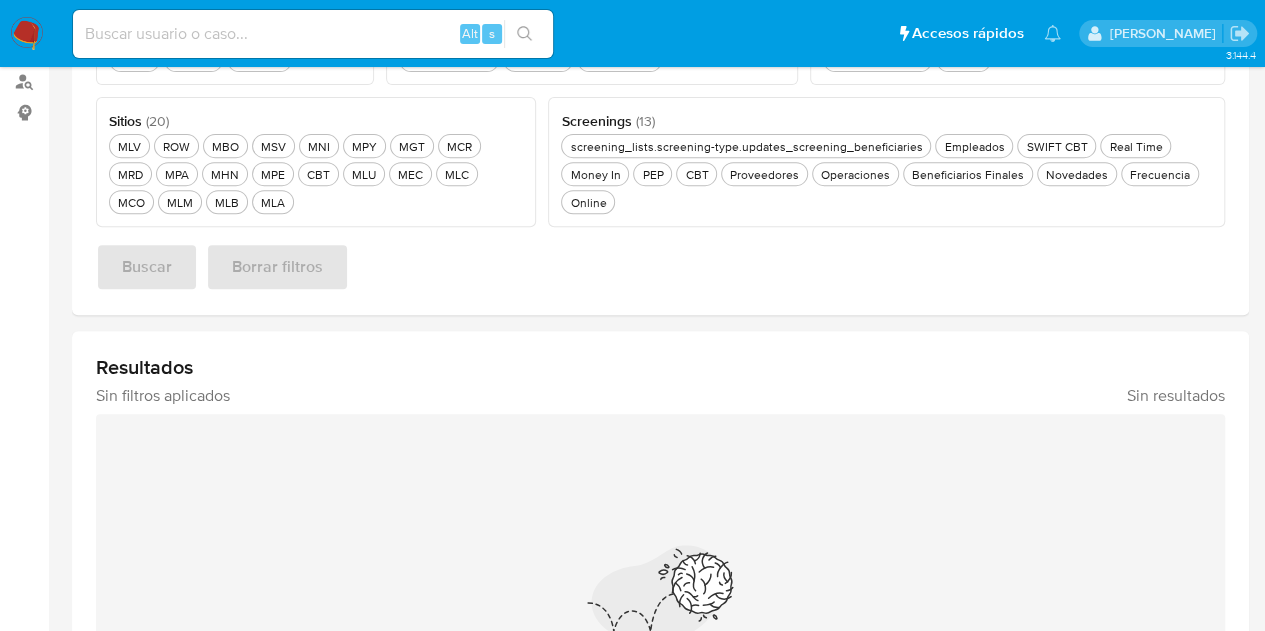scroll, scrollTop: 500, scrollLeft: 0, axis: vertical 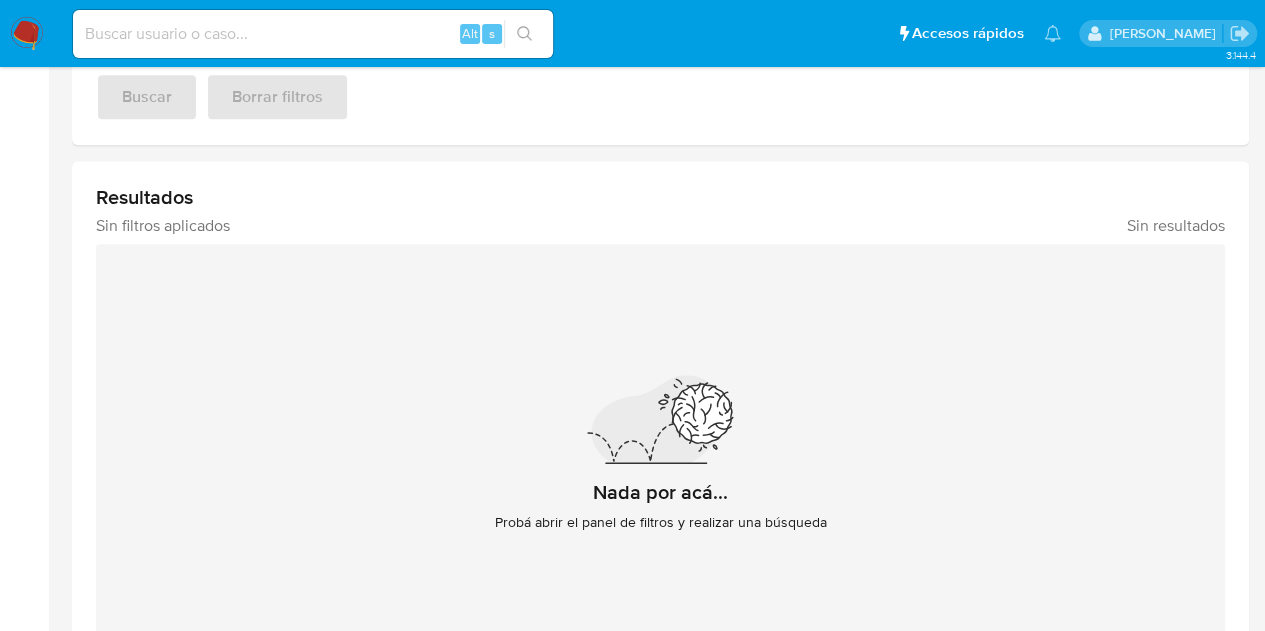 drag, startPoint x: 1120, startPoint y: 217, endPoint x: 1250, endPoint y: 224, distance: 130.18832 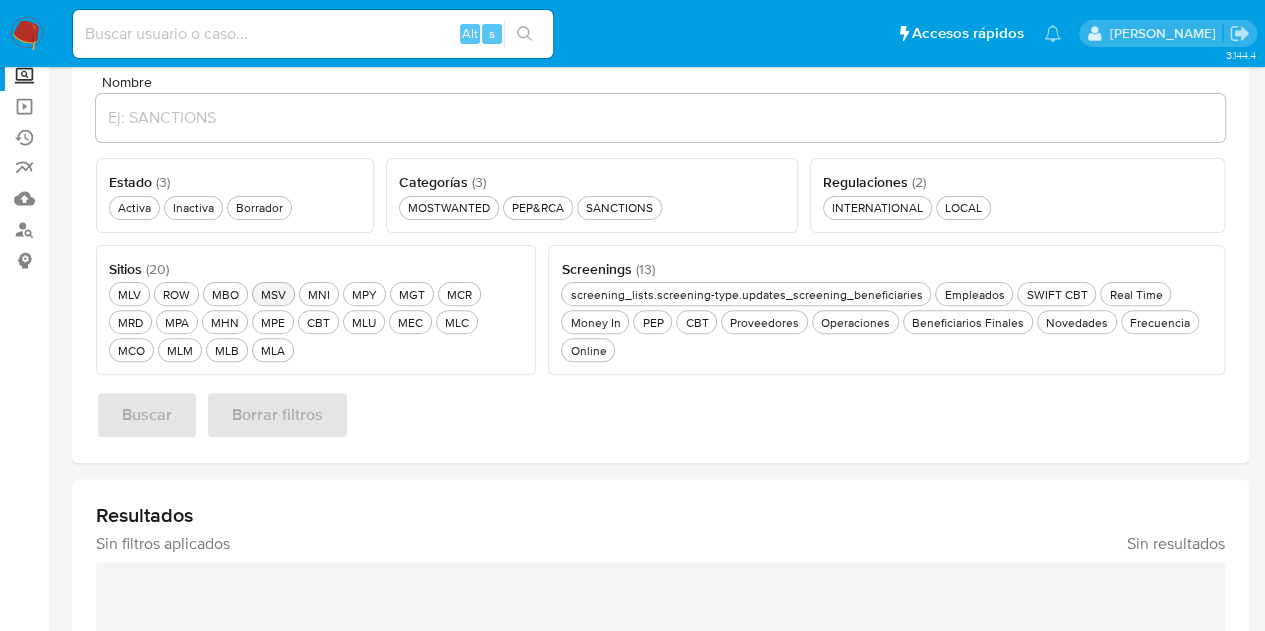 click on "MSV MSV" at bounding box center (273, 294) 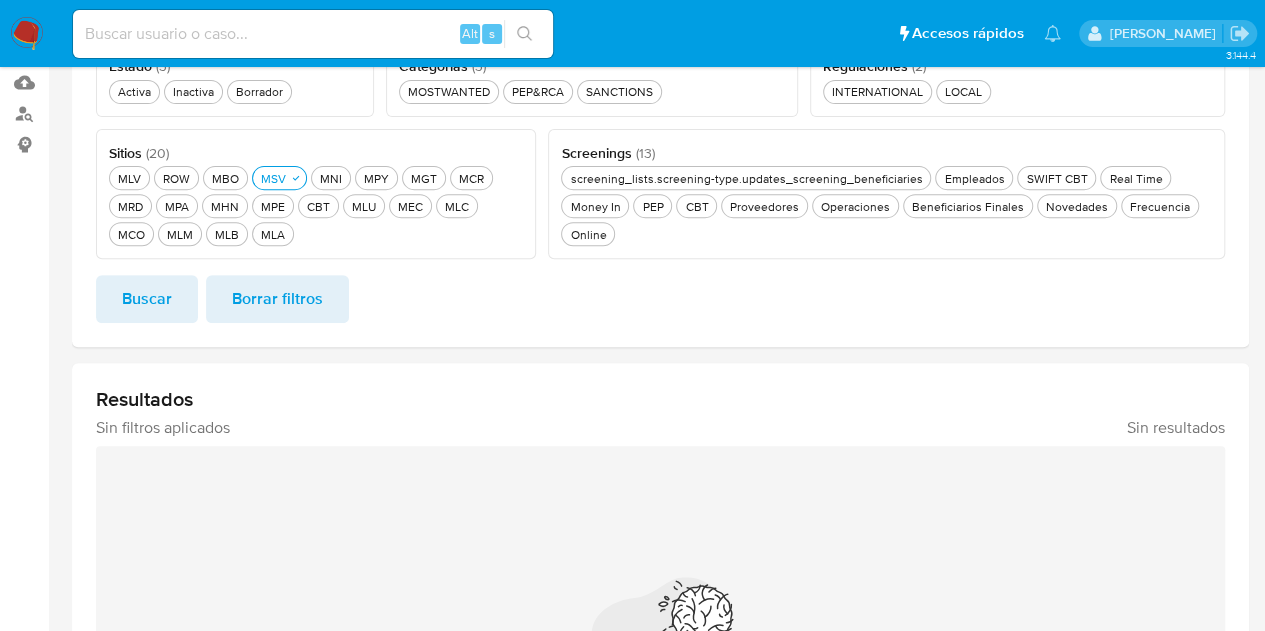 scroll, scrollTop: 282, scrollLeft: 0, axis: vertical 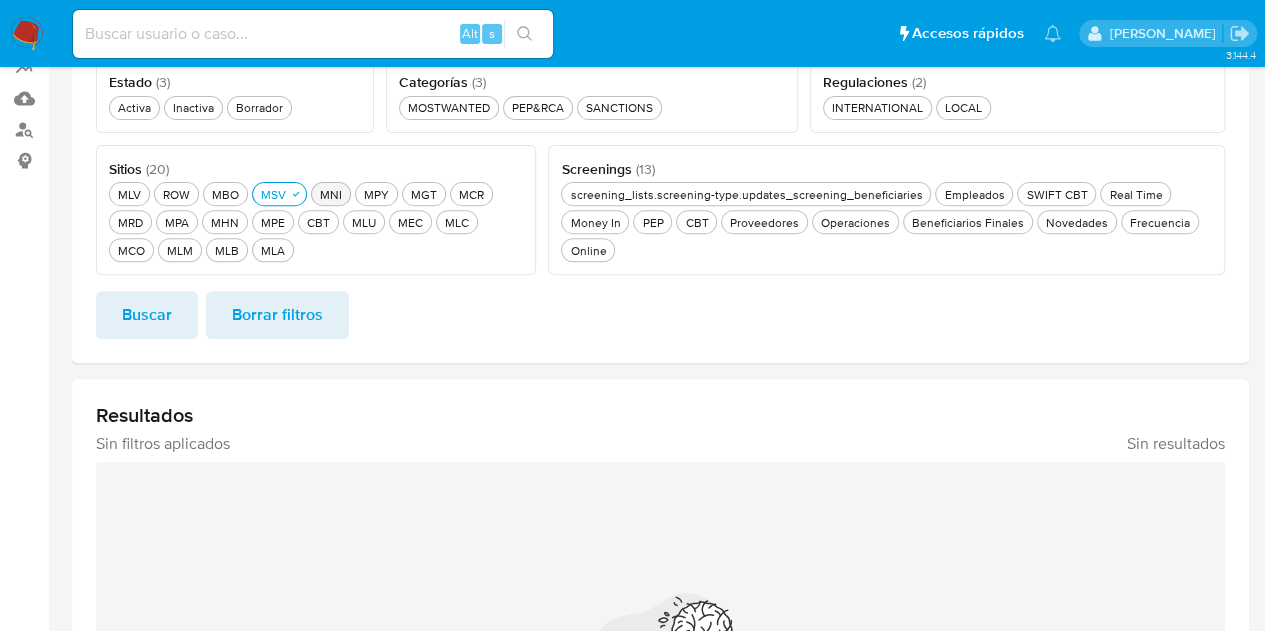 click on "MNI MNI" at bounding box center [331, 194] 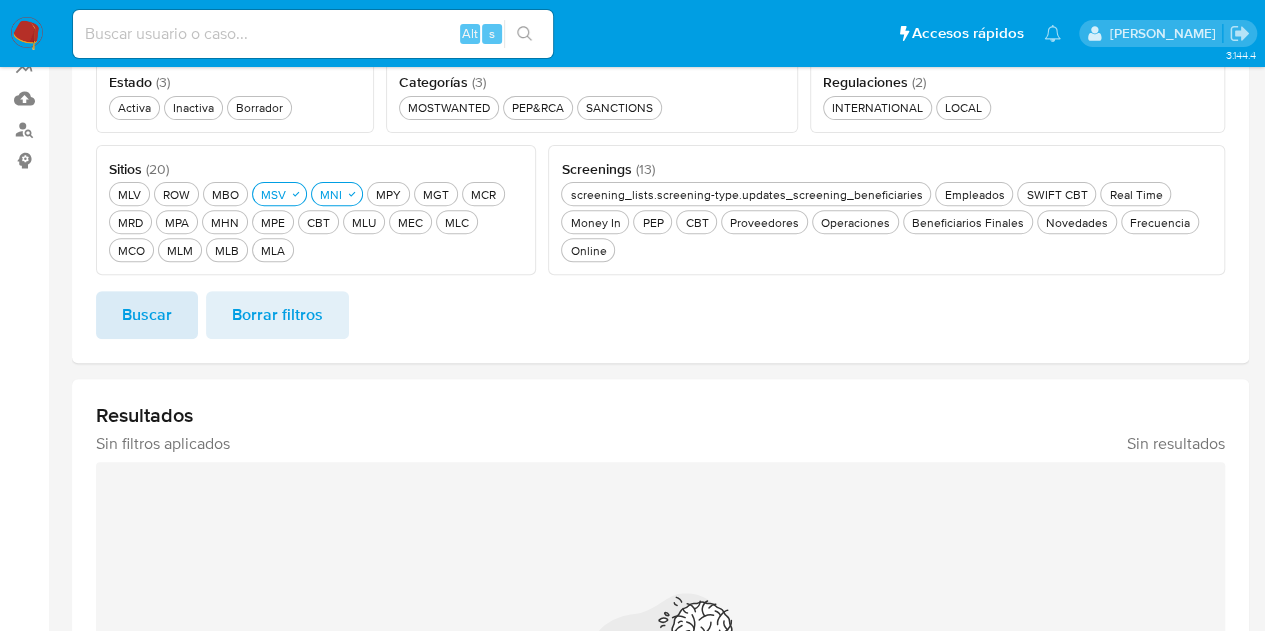 click on "Buscar" at bounding box center [147, 315] 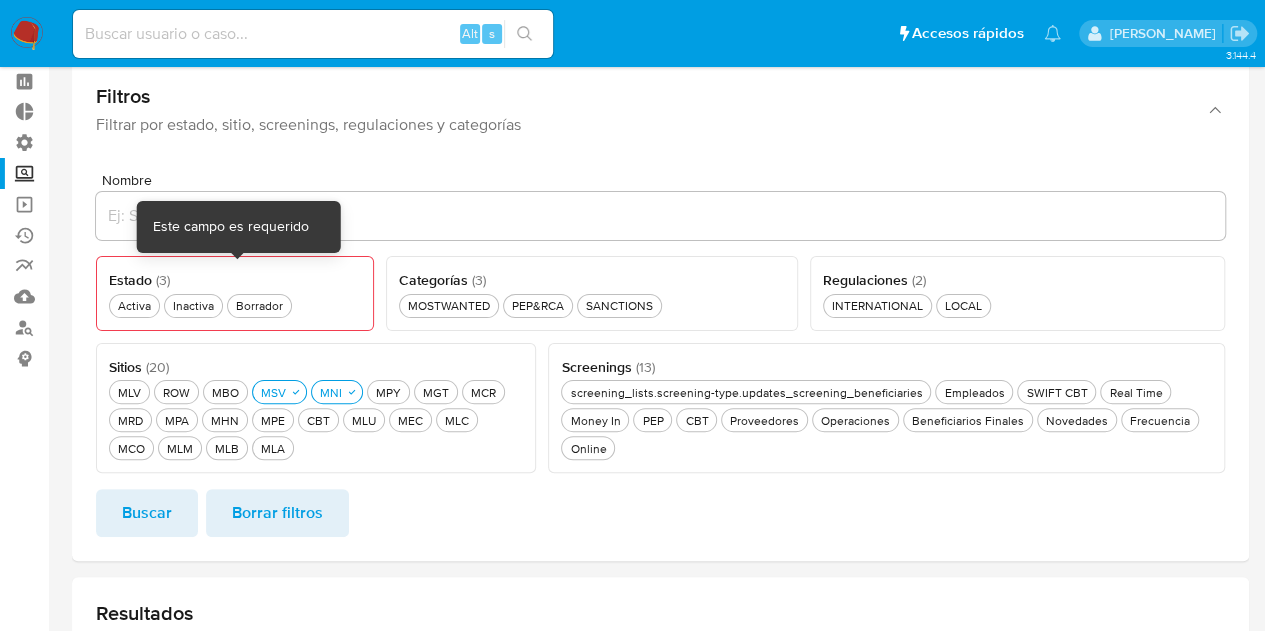 scroll, scrollTop: 82, scrollLeft: 0, axis: vertical 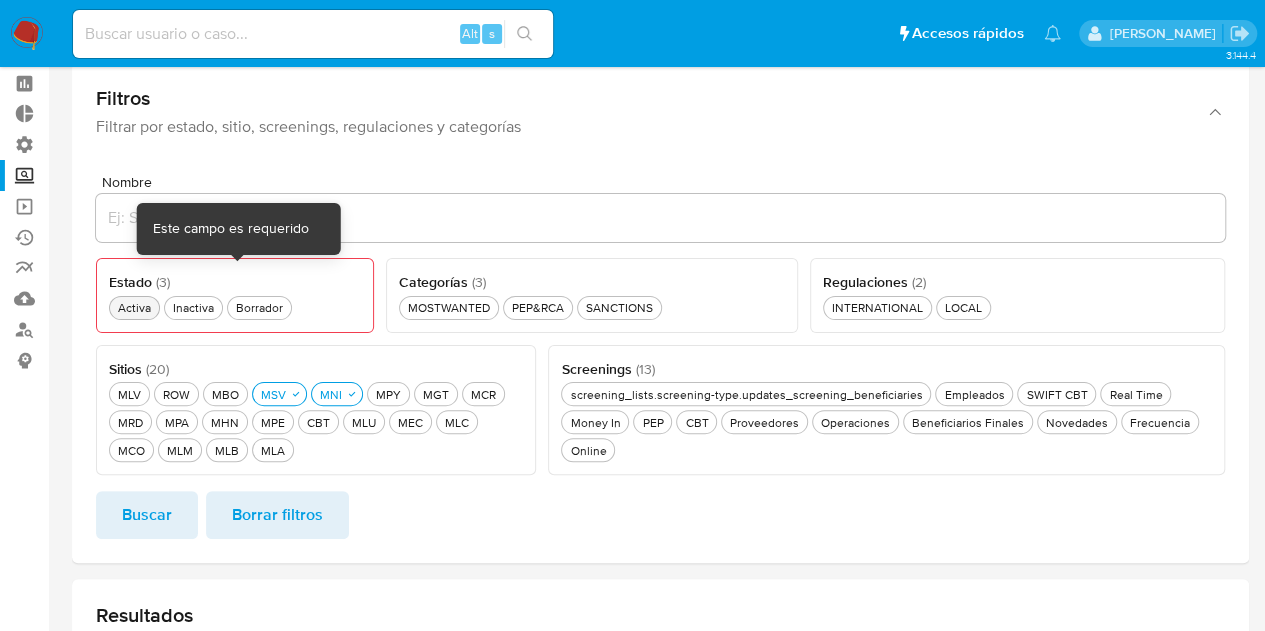 click on "Activa Activa" at bounding box center [134, 308] 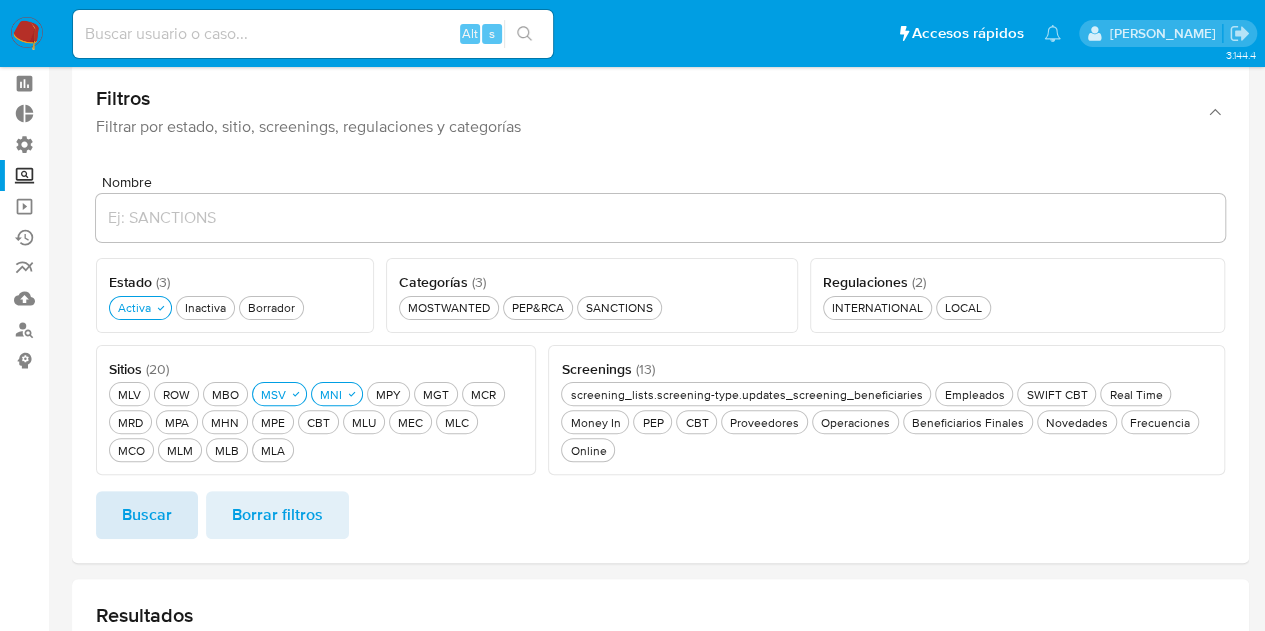 click on "Buscar" at bounding box center [147, 515] 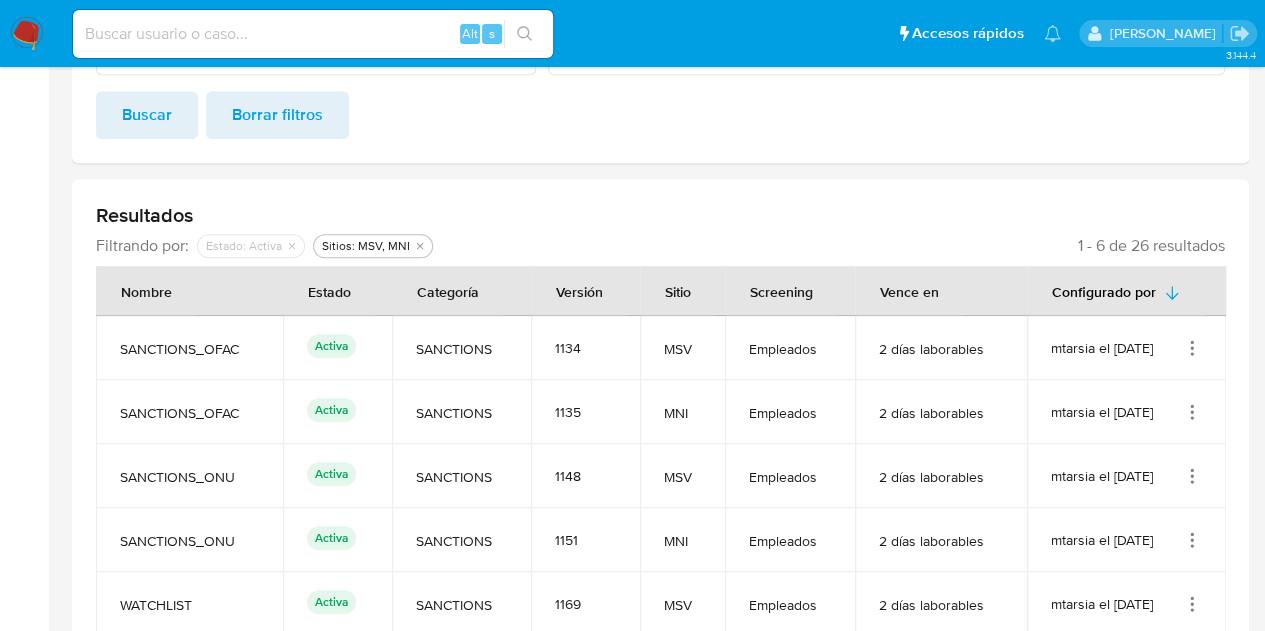 scroll, scrollTop: 582, scrollLeft: 0, axis: vertical 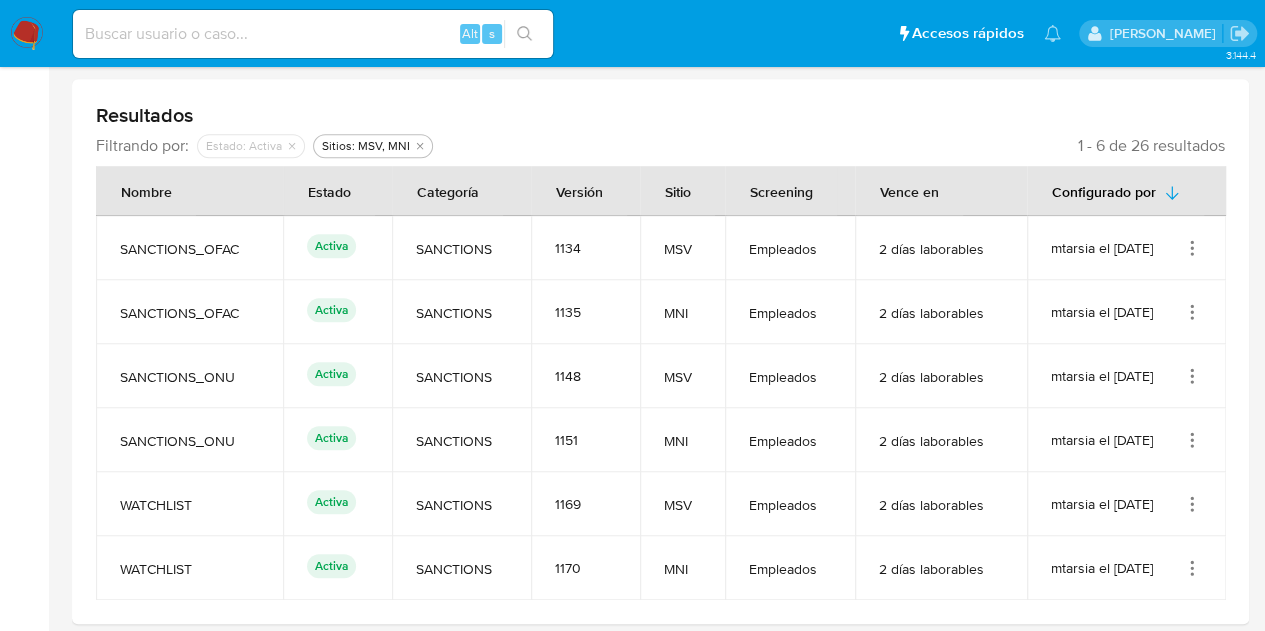 click 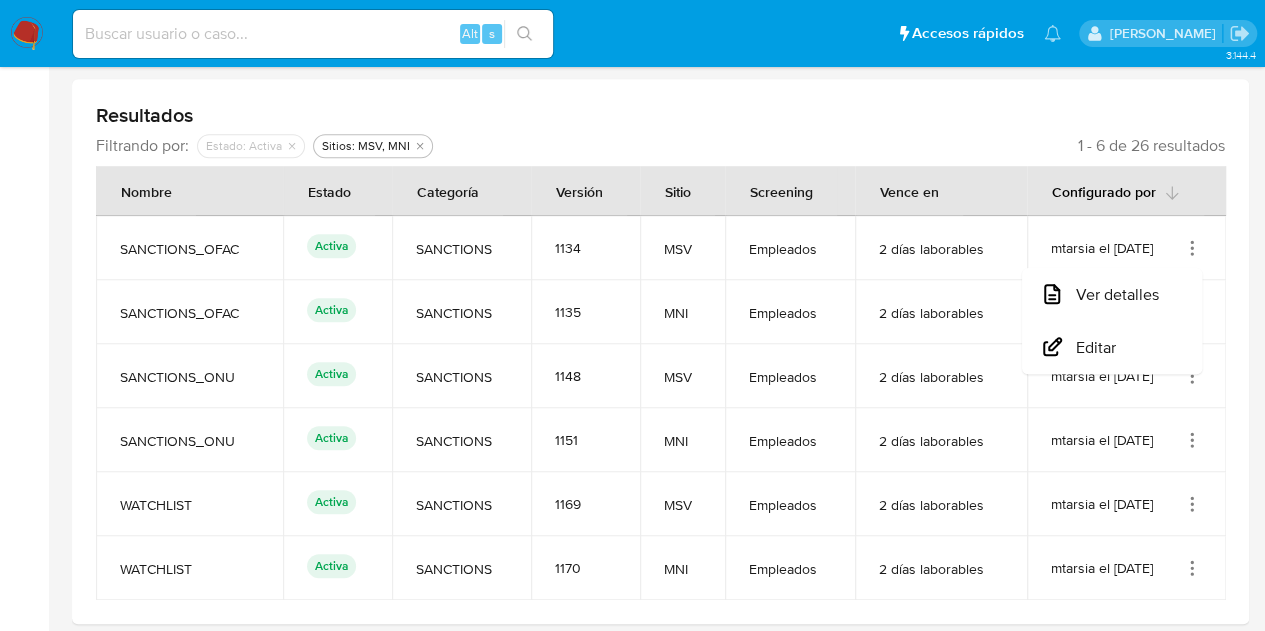 click on "Configurado por" at bounding box center [1127, 191] 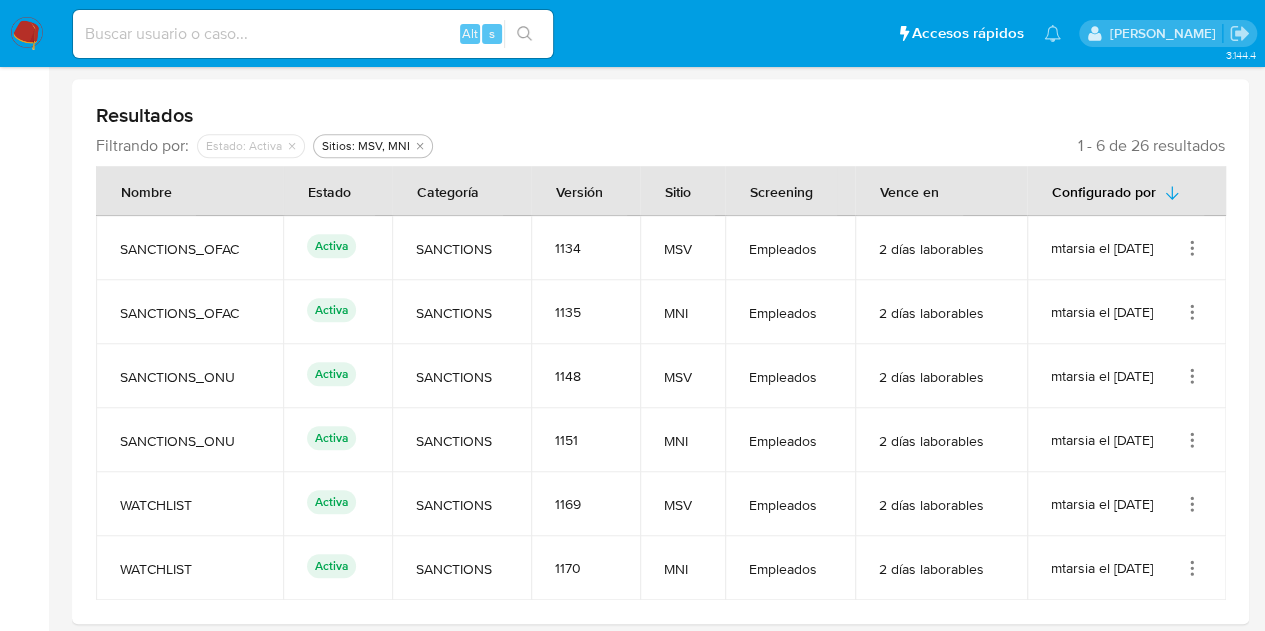 click on "mtarsia el 30/06/2025" at bounding box center [1127, 248] 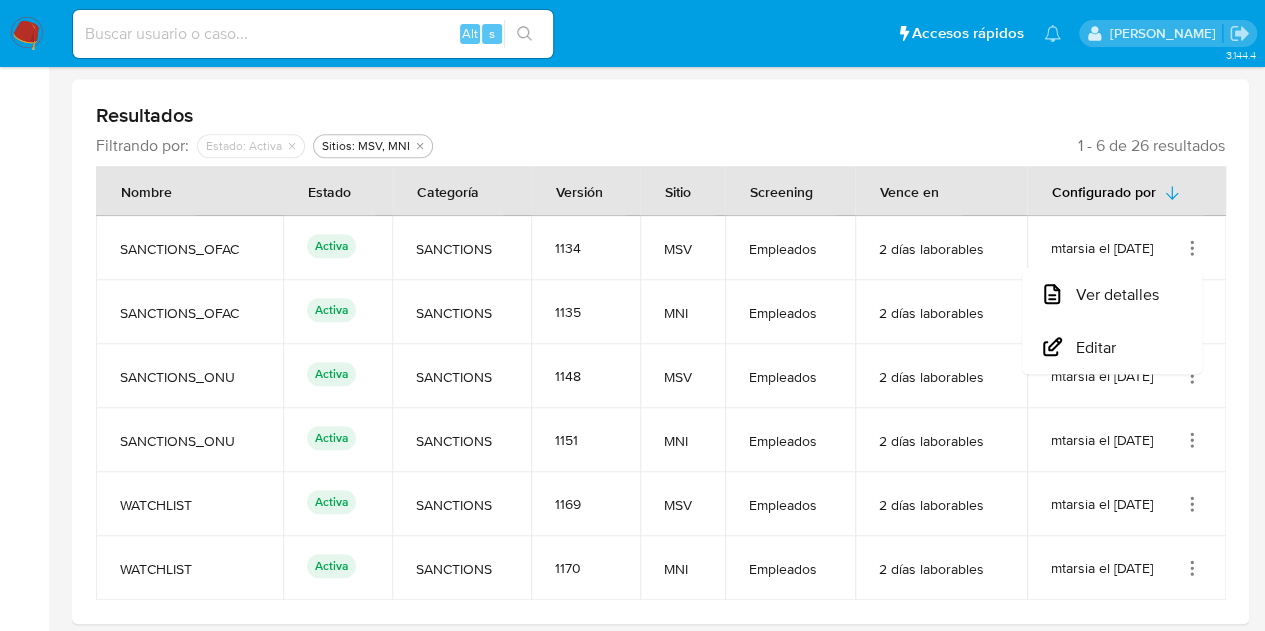 click on "Resultados Filtrando por: deshabilitado : Estado: Activa Sitios: MSV, MNI 1 - 6 de 26 resultados Nombre Estado Categoría Versión Sitio Screening Vence en Configurado por SANCTIONS_OFAC Activa SANCTIONS 1134 MSV Empleados 2 días laborables mtarsia el 30/06/2025 Ver detalles Editar SANCTIONS_OFAC Activa SANCTIONS 1135 MNI Empleados 2 días laborables mtarsia el 30/06/2025 SANCTIONS_ONU Activa SANCTIONS 1148 MSV Empleados 2 días laborables mtarsia el 30/06/2025 SANCTIONS_ONU Activa SANCTIONS 1151 MNI Empleados 2 días laborables mtarsia el 30/06/2025 WATCHLIST Activa SANCTIONS 1169 MSV Empleados 2 días laborables mtarsia el 30/06/2025 WATCHLIST Activa SANCTIONS 1170 MNI Empleados 2 días laborables mtarsia el 30/06/2025" at bounding box center (660, 351) 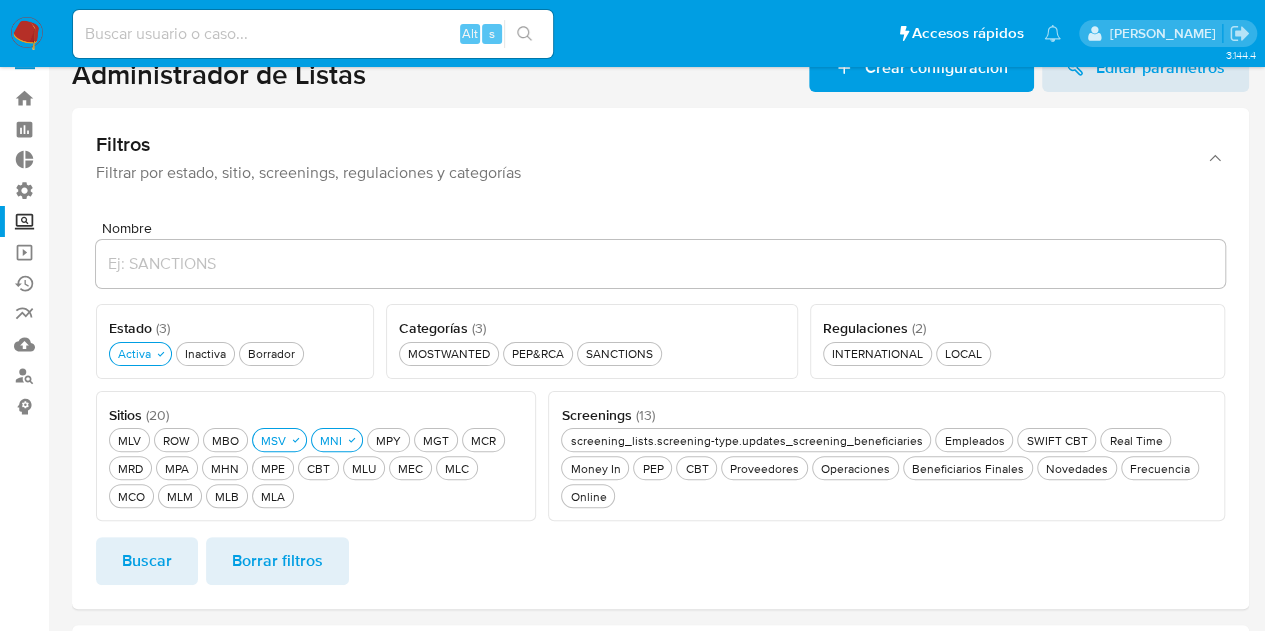 scroll, scrollTop: 0, scrollLeft: 0, axis: both 